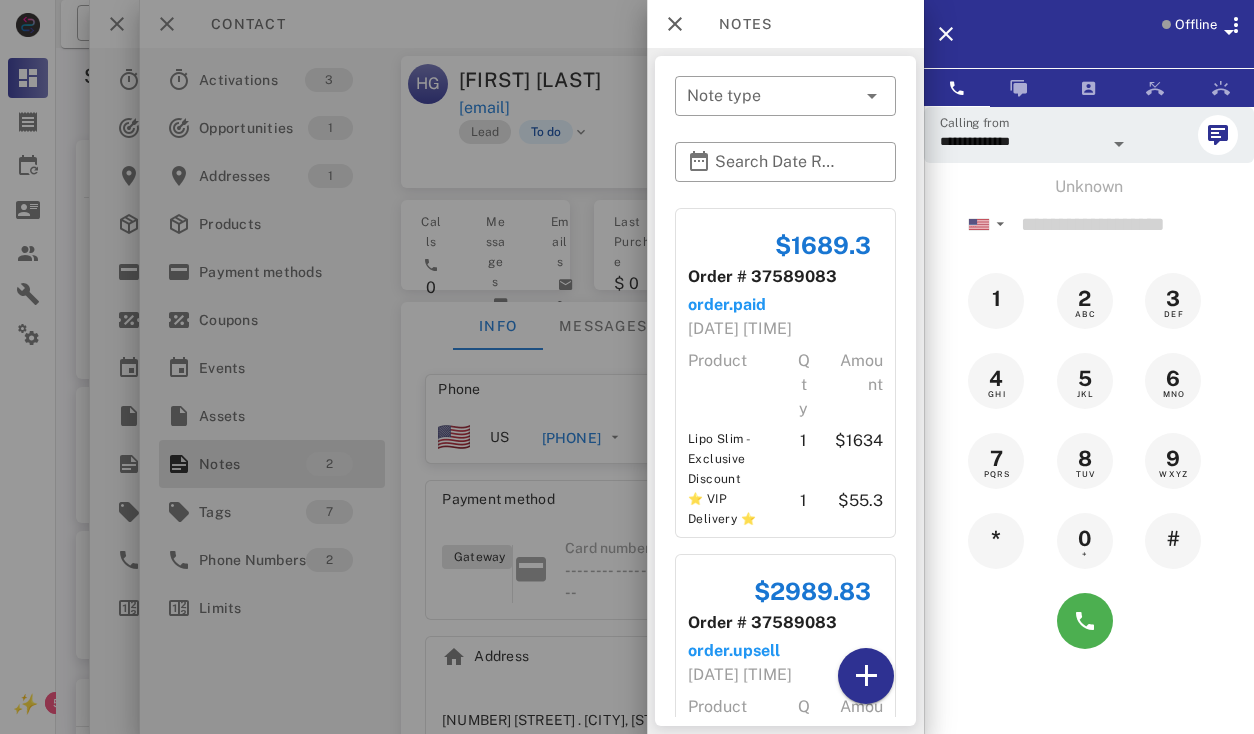 scroll, scrollTop: 0, scrollLeft: 0, axis: both 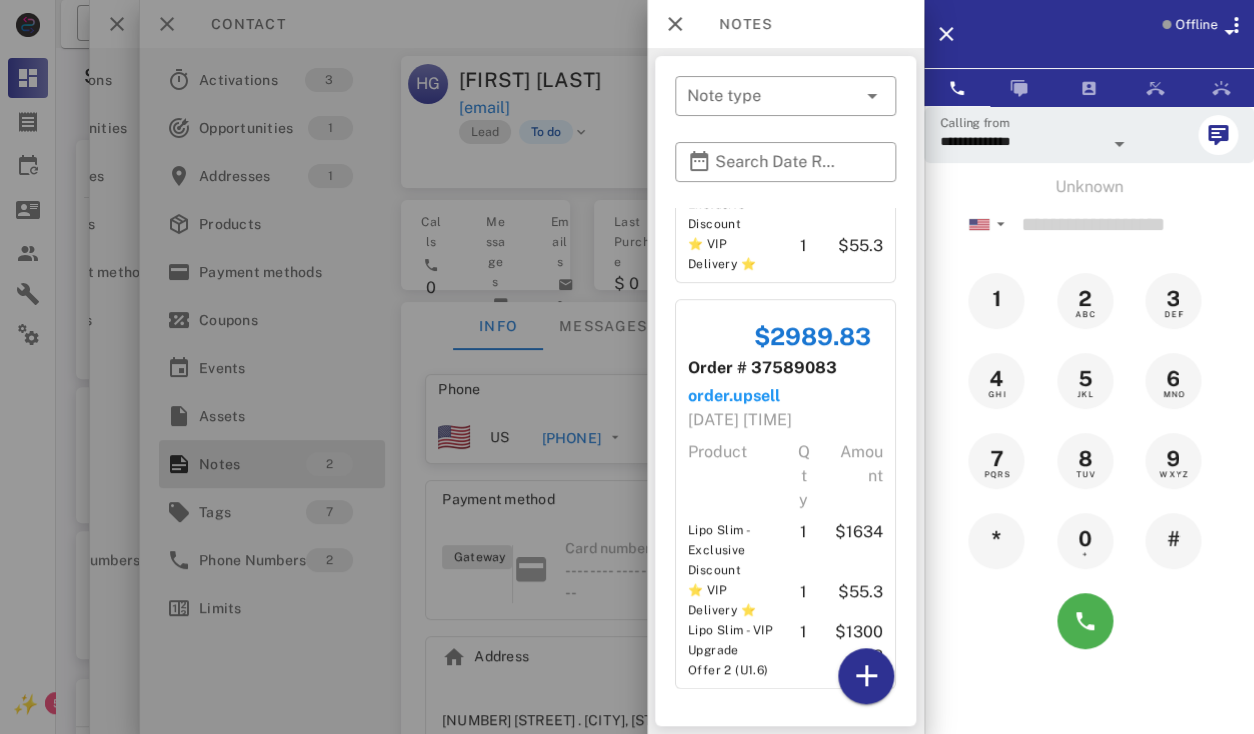click at bounding box center [627, 367] 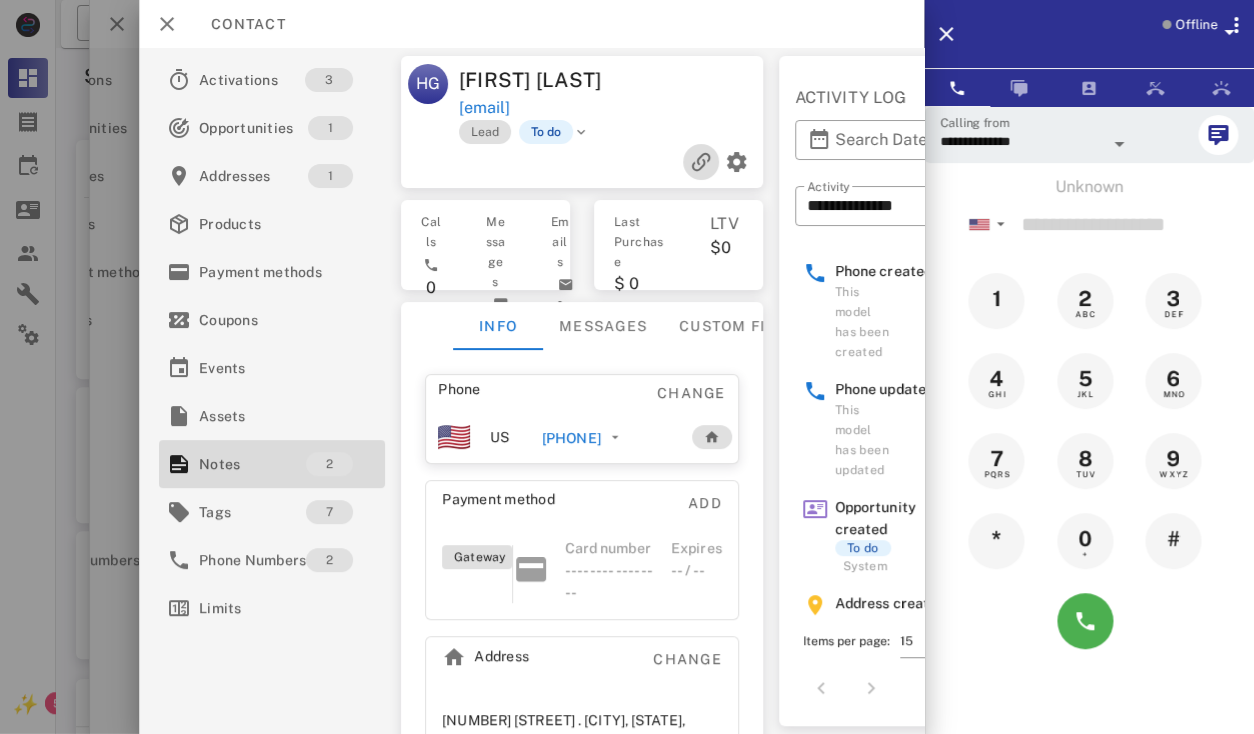 click at bounding box center [700, 162] 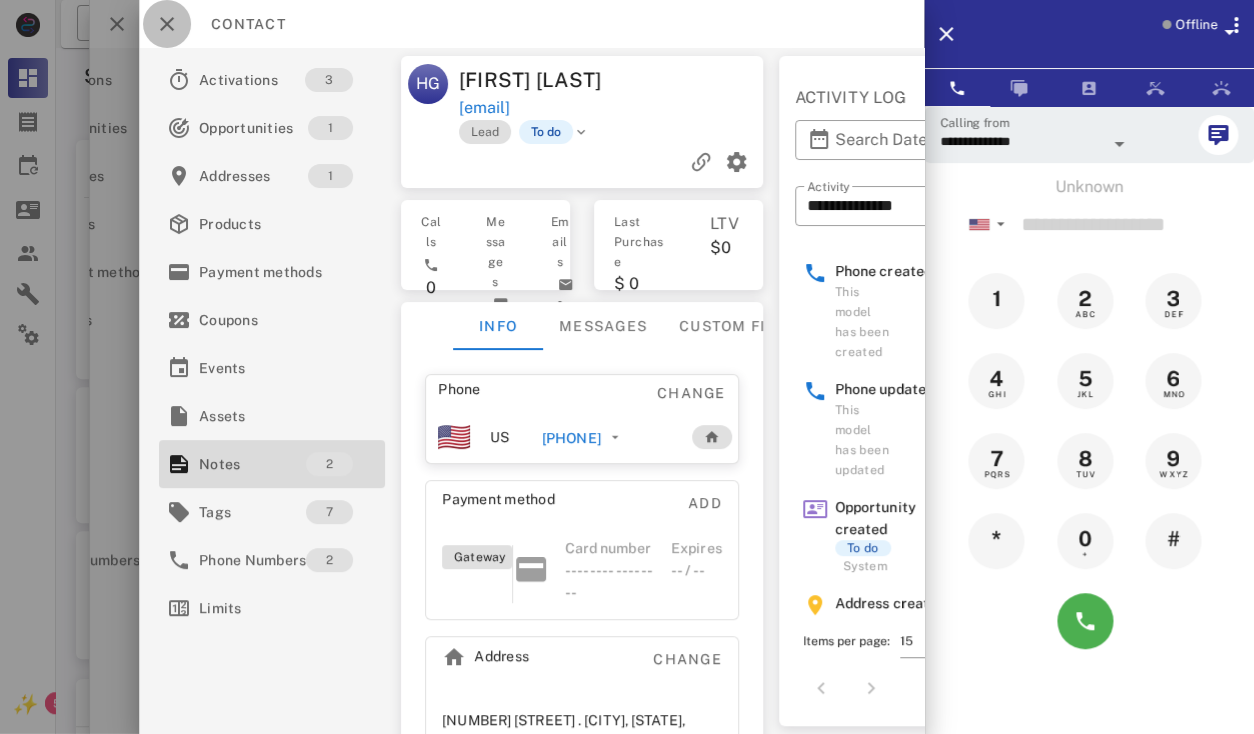 click at bounding box center [167, 24] 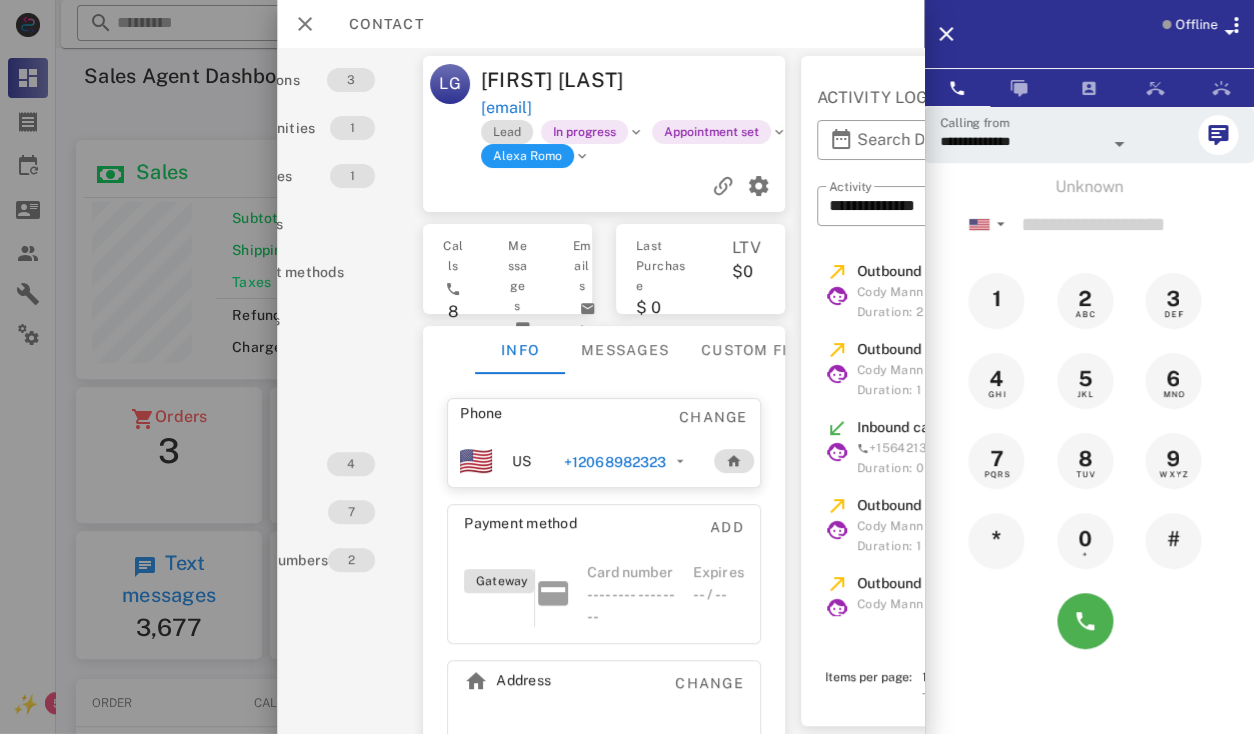 drag, startPoint x: 723, startPoint y: 181, endPoint x: 628, endPoint y: 179, distance: 95.02105 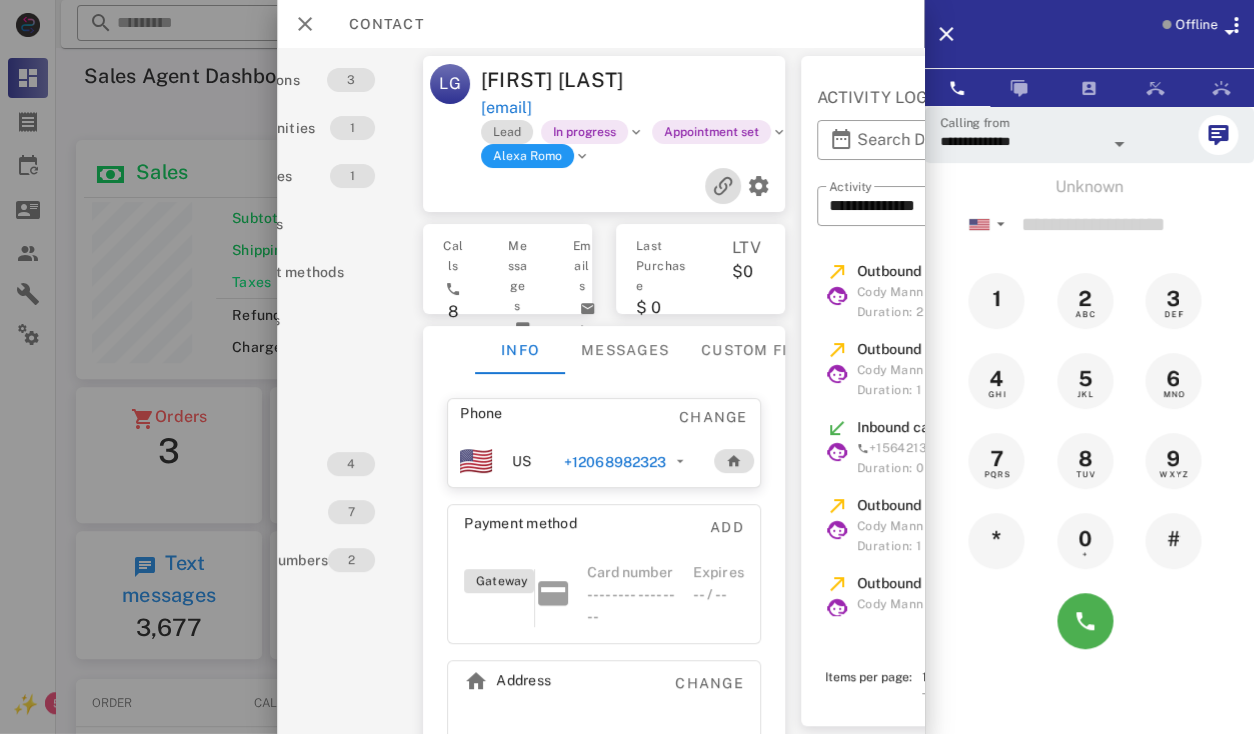 click at bounding box center [723, 186] 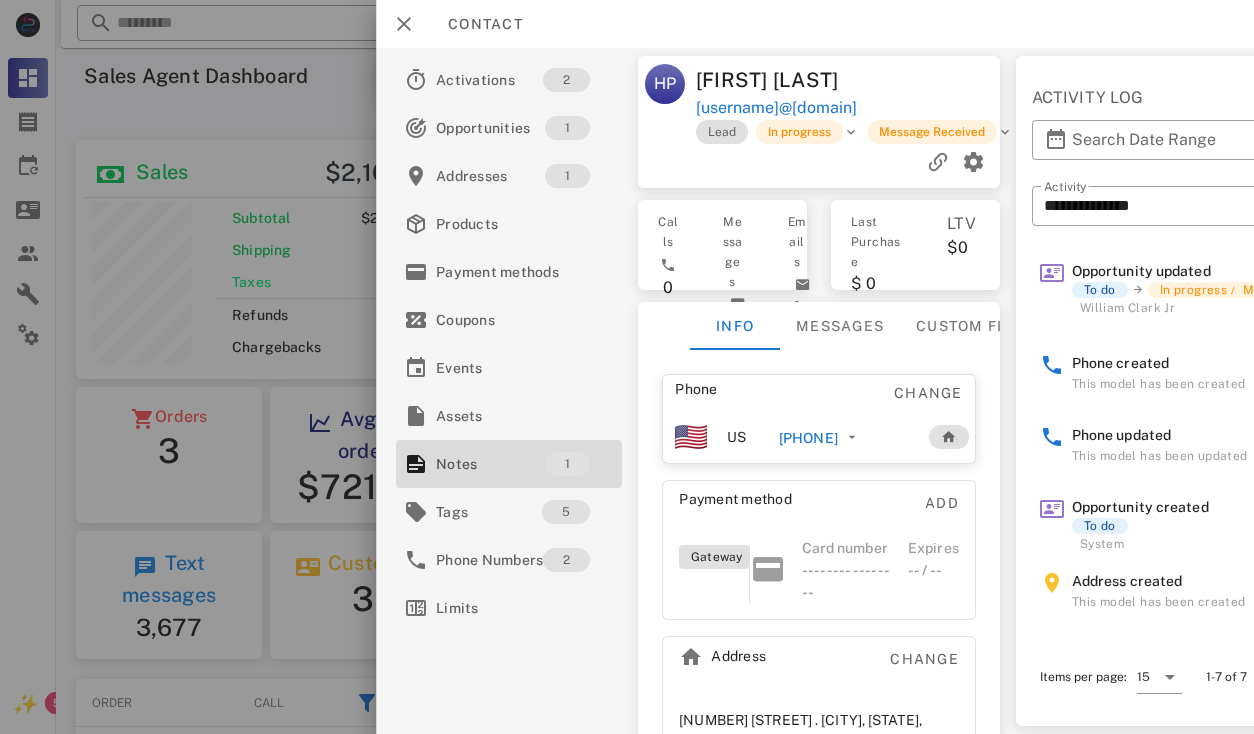 scroll, scrollTop: 0, scrollLeft: 0, axis: both 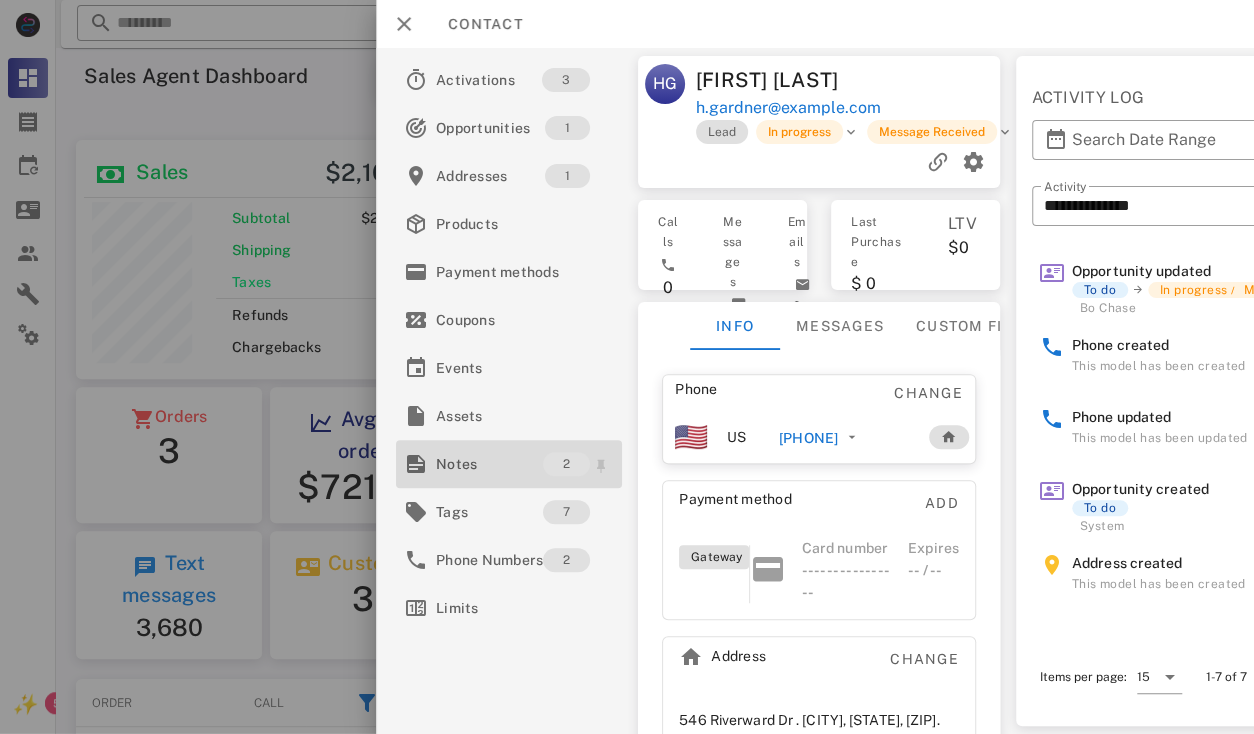 click on "Notes" at bounding box center [489, 464] 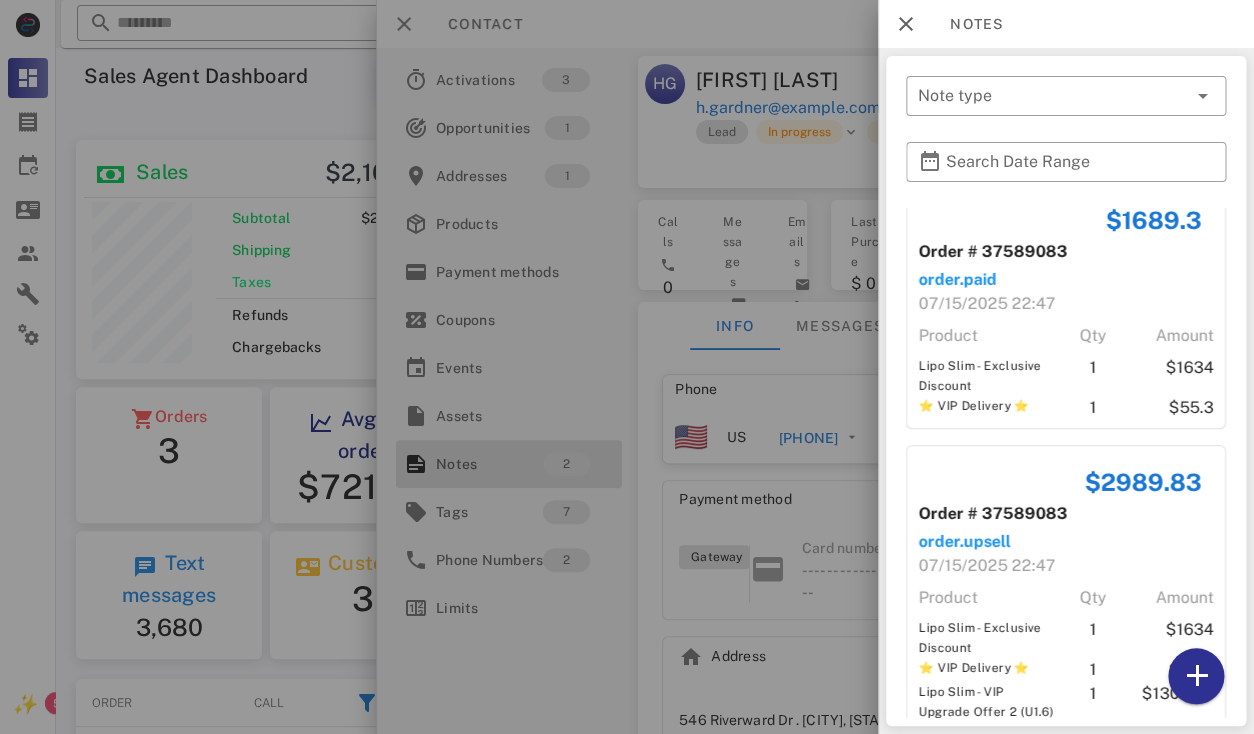 scroll, scrollTop: 68, scrollLeft: 0, axis: vertical 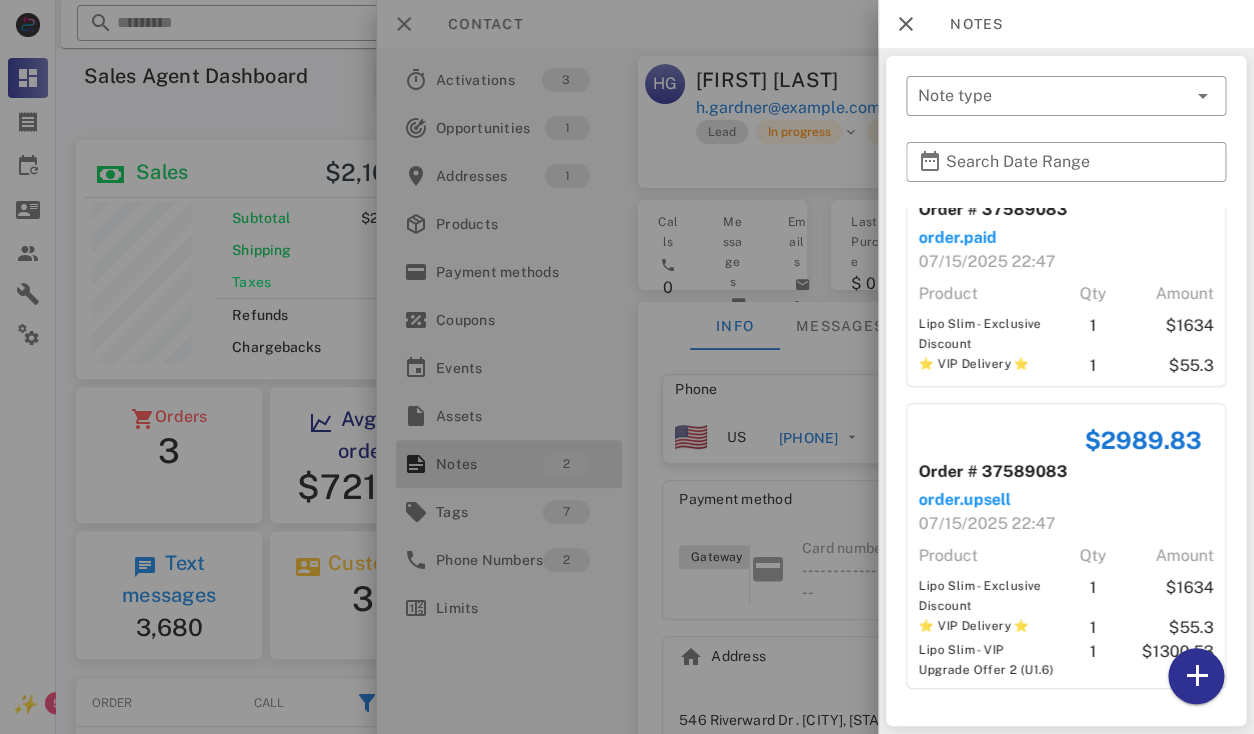 click at bounding box center (627, 367) 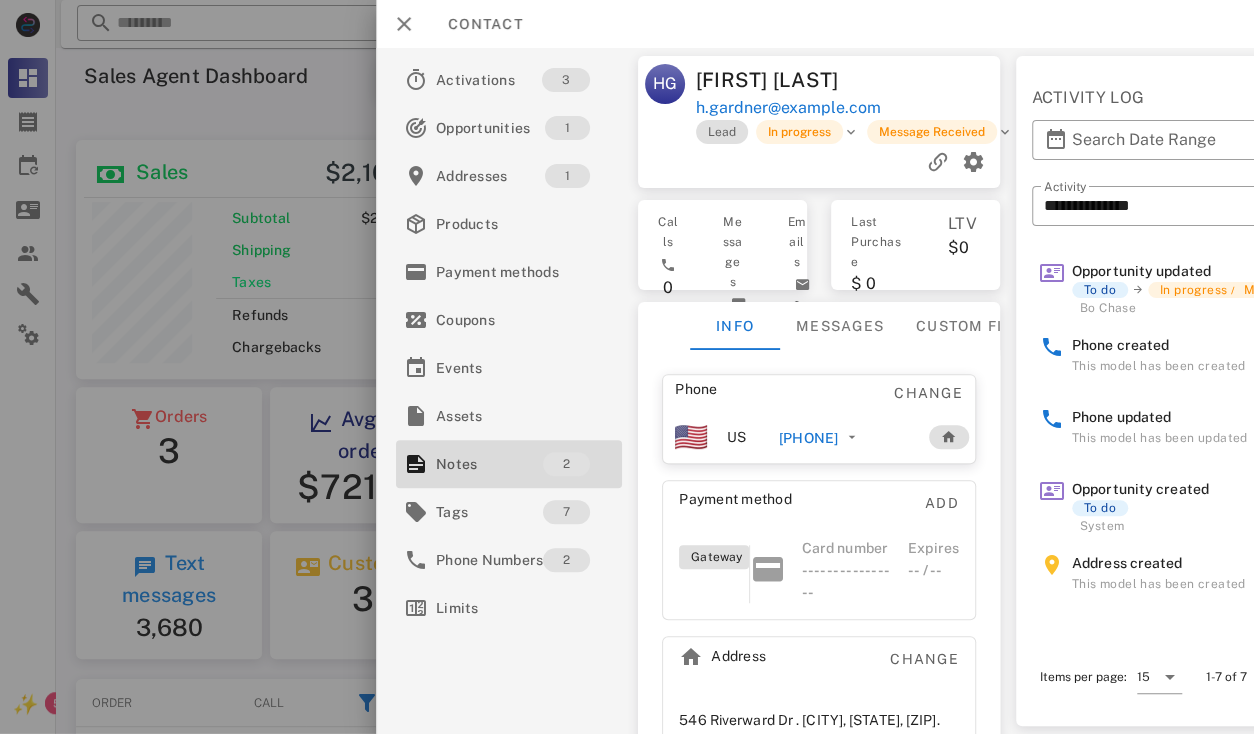 click on "[FIRST] [LAST]" at bounding box center [773, 80] 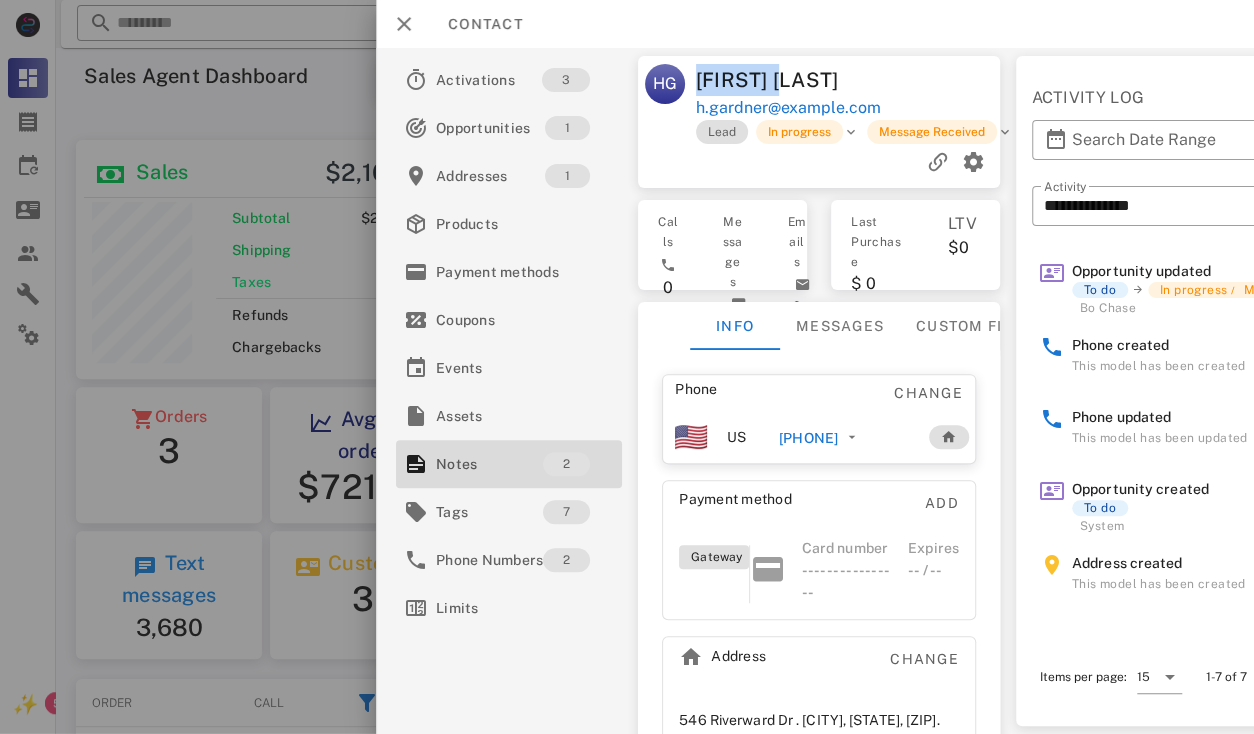 click on "[FIRST] [LAST]" at bounding box center [773, 80] 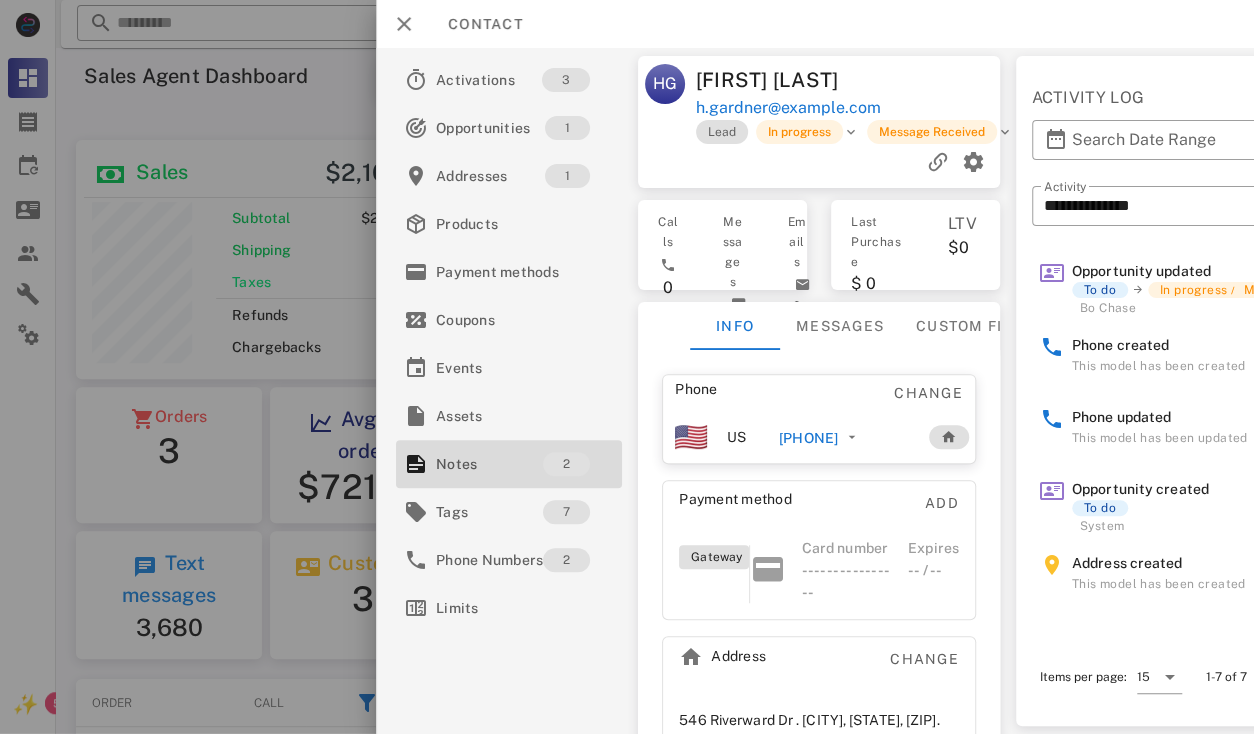 click on "[FIRST] [LAST]" at bounding box center (773, 80) 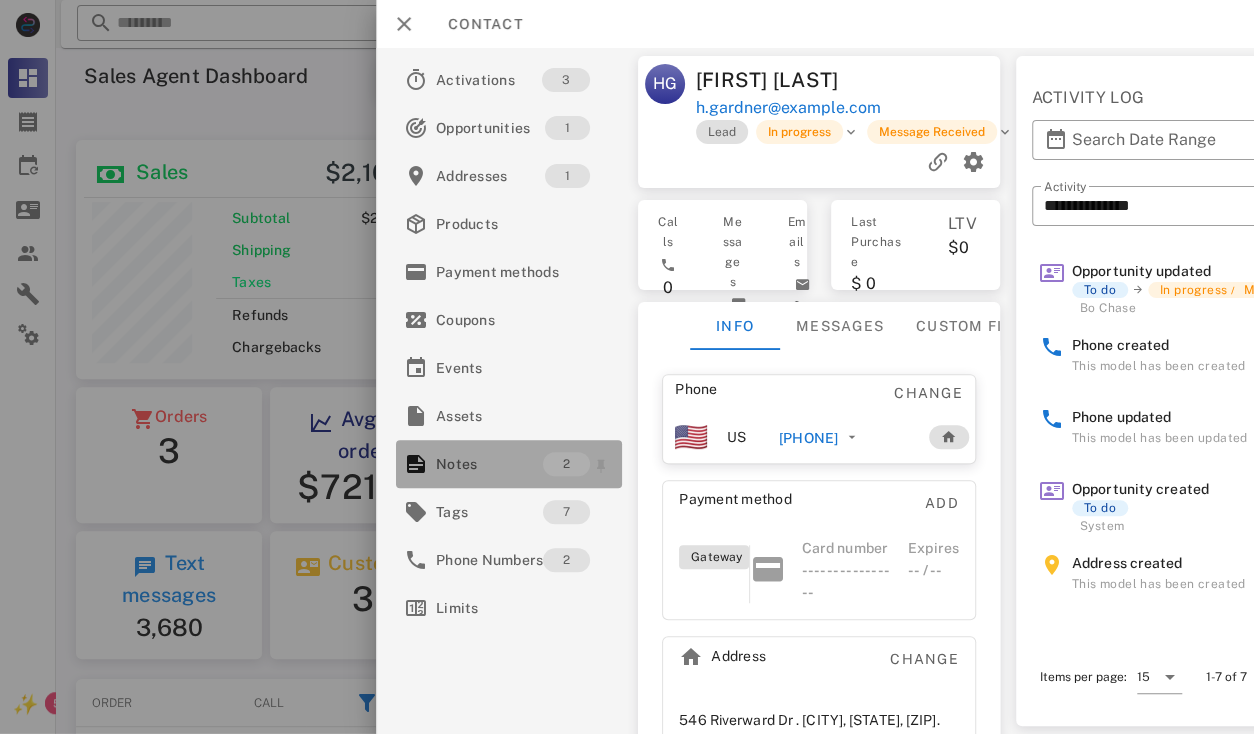 click on "Notes" at bounding box center (489, 464) 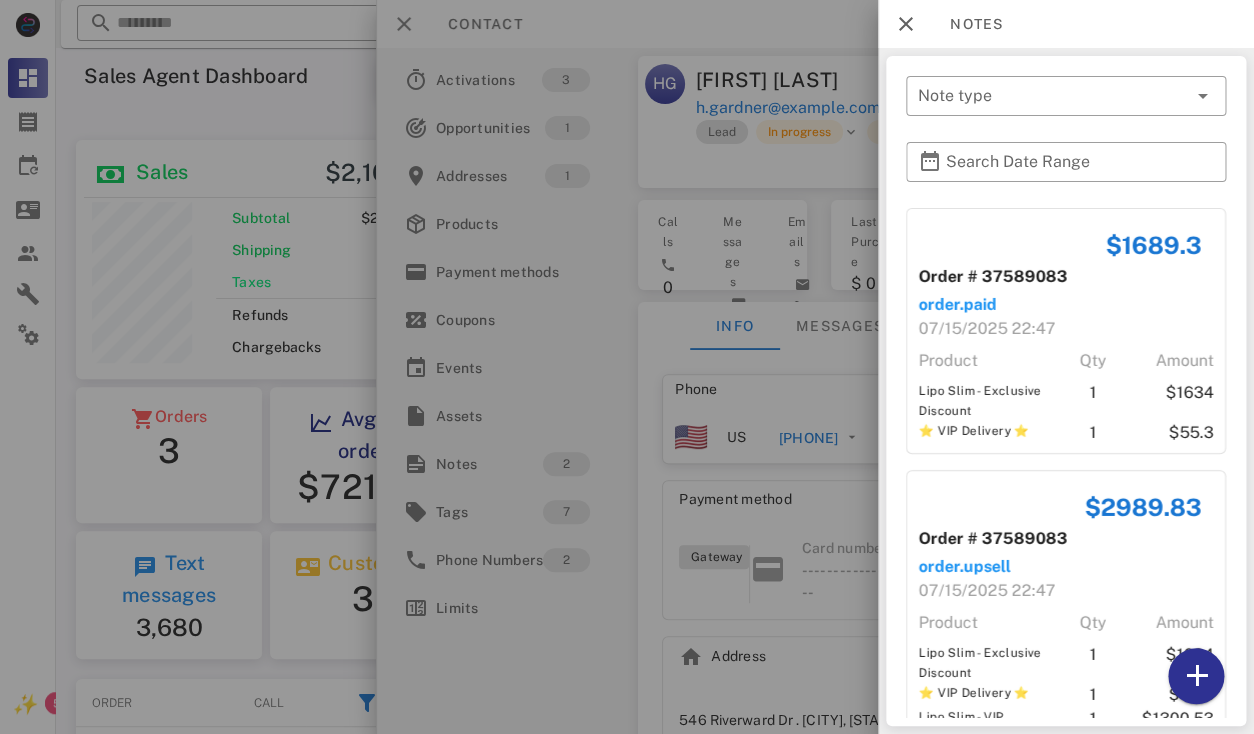 scroll, scrollTop: 68, scrollLeft: 0, axis: vertical 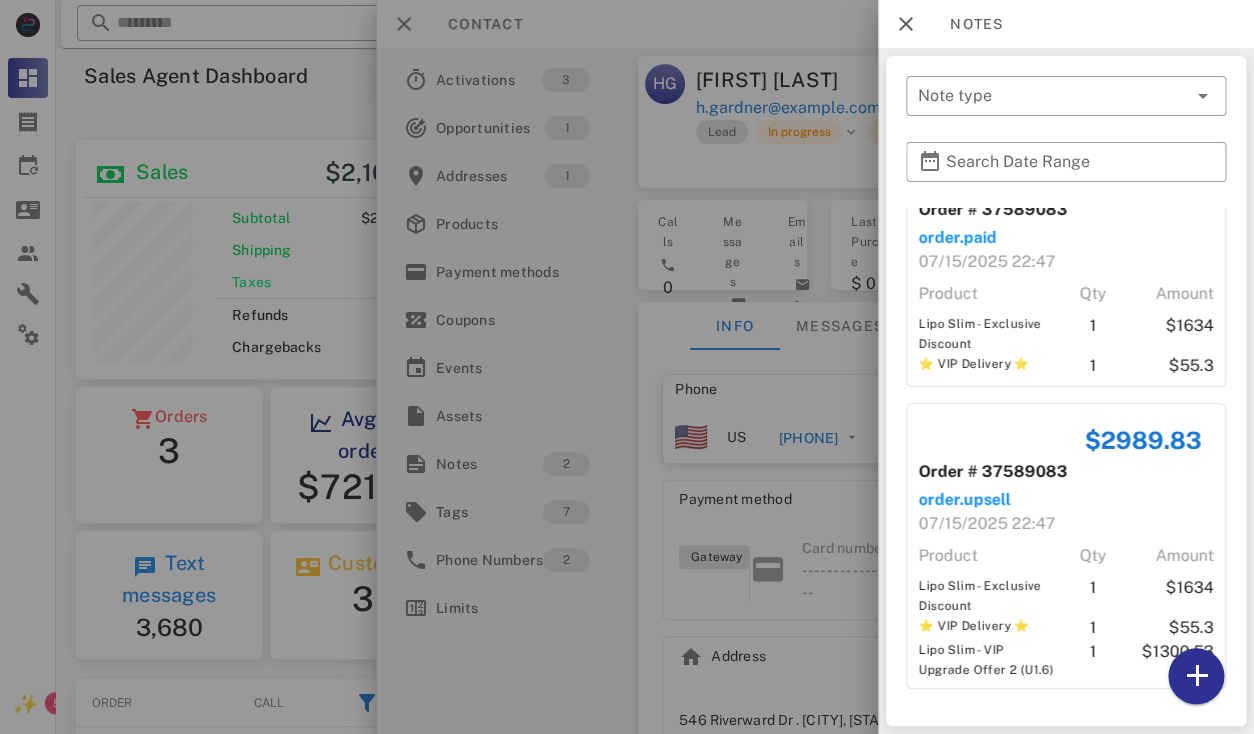 click at bounding box center [627, 367] 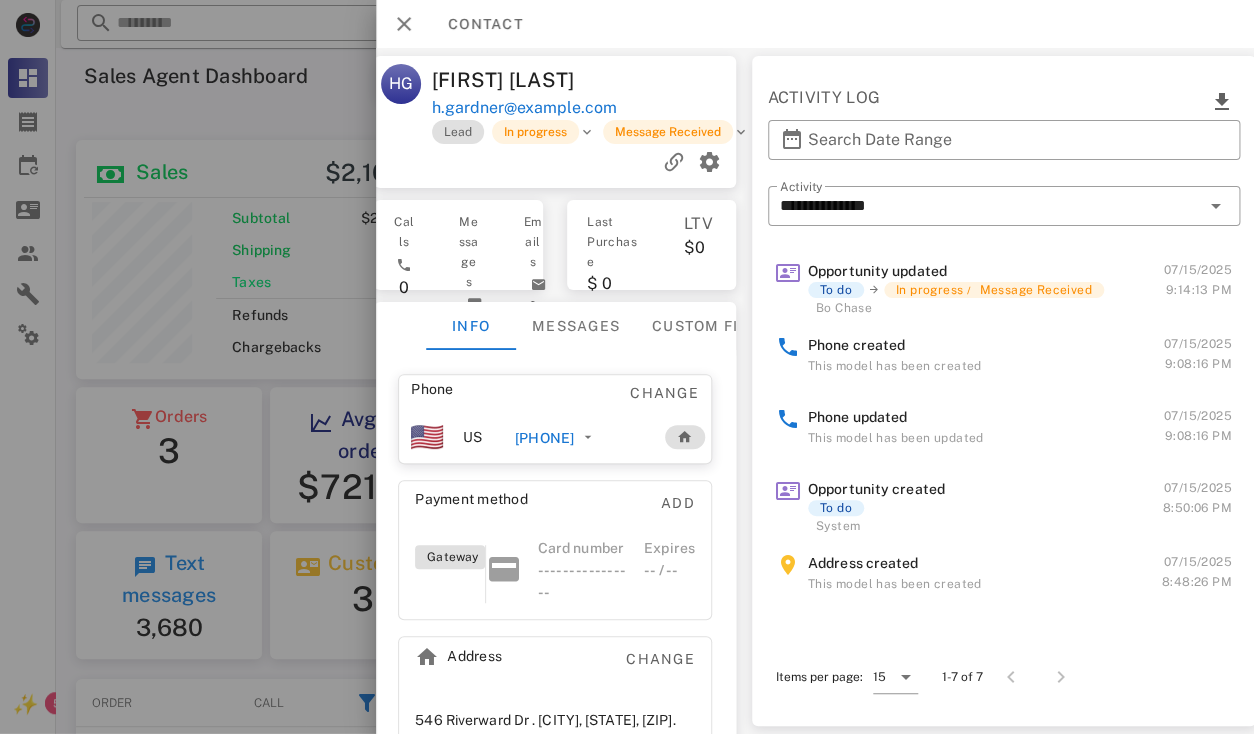 scroll, scrollTop: 1, scrollLeft: 0, axis: vertical 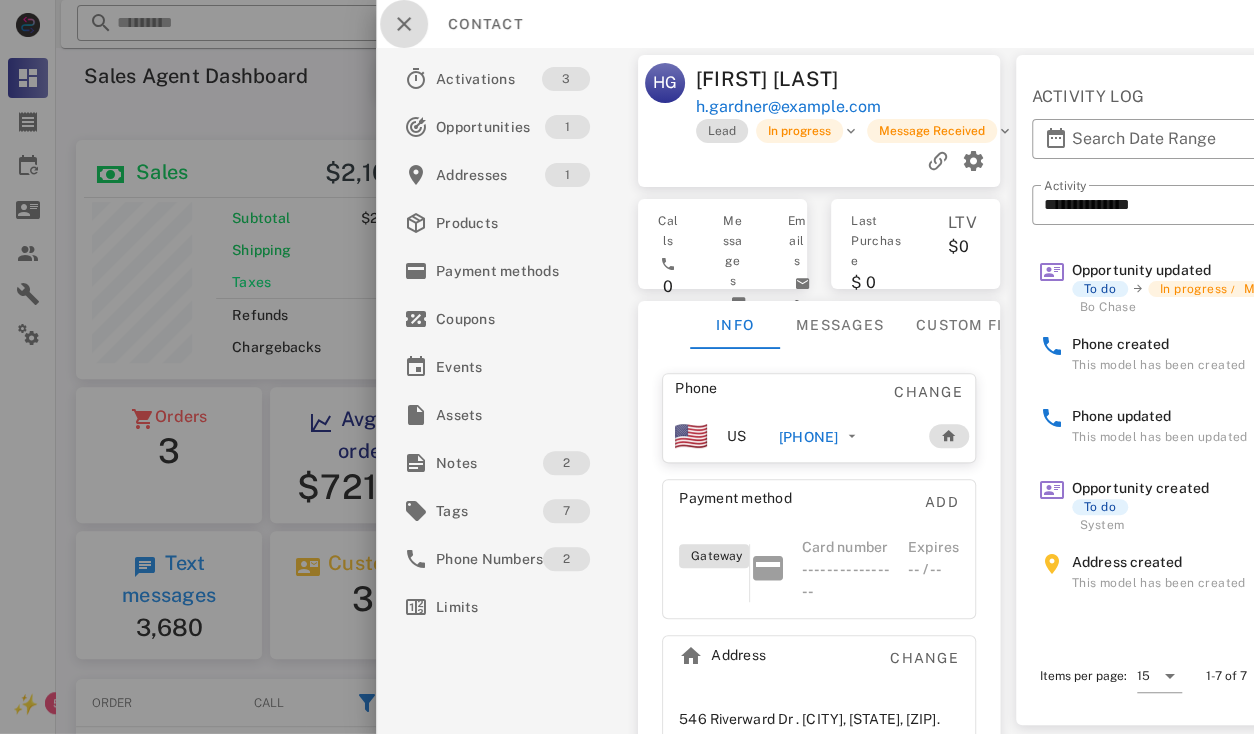 click at bounding box center (404, 24) 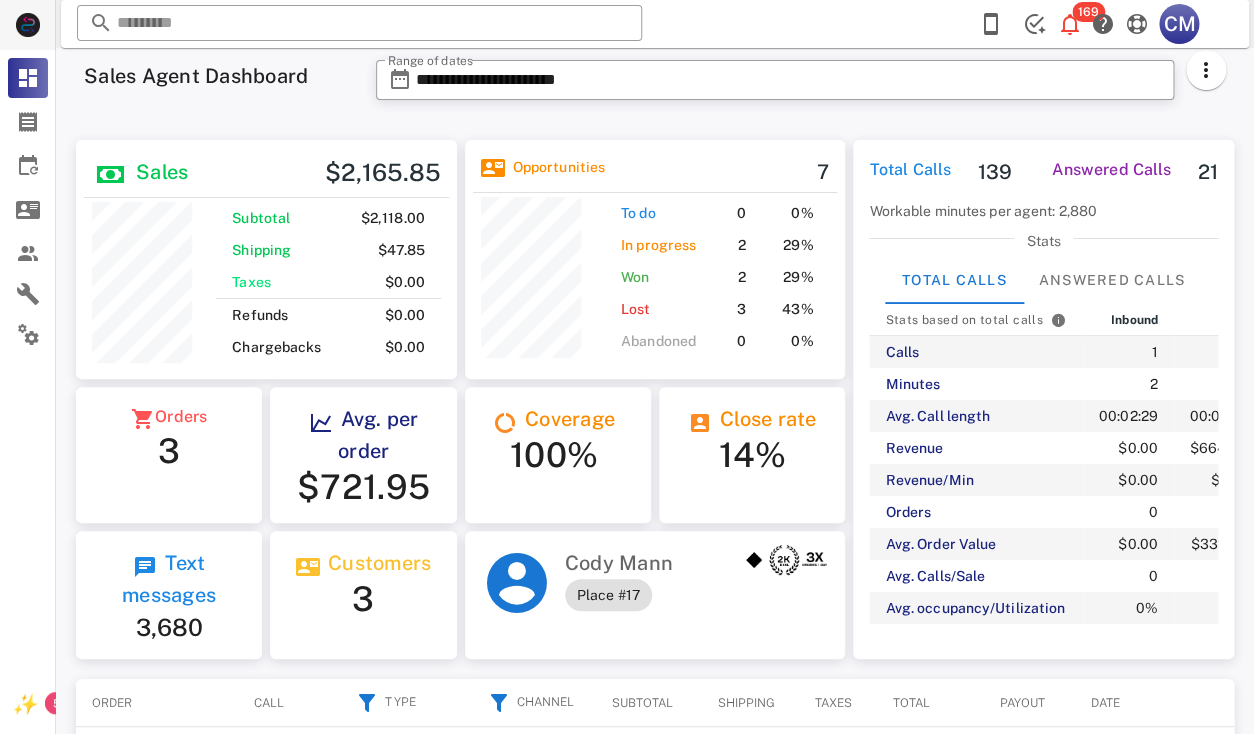 scroll, scrollTop: 240, scrollLeft: 320, axis: both 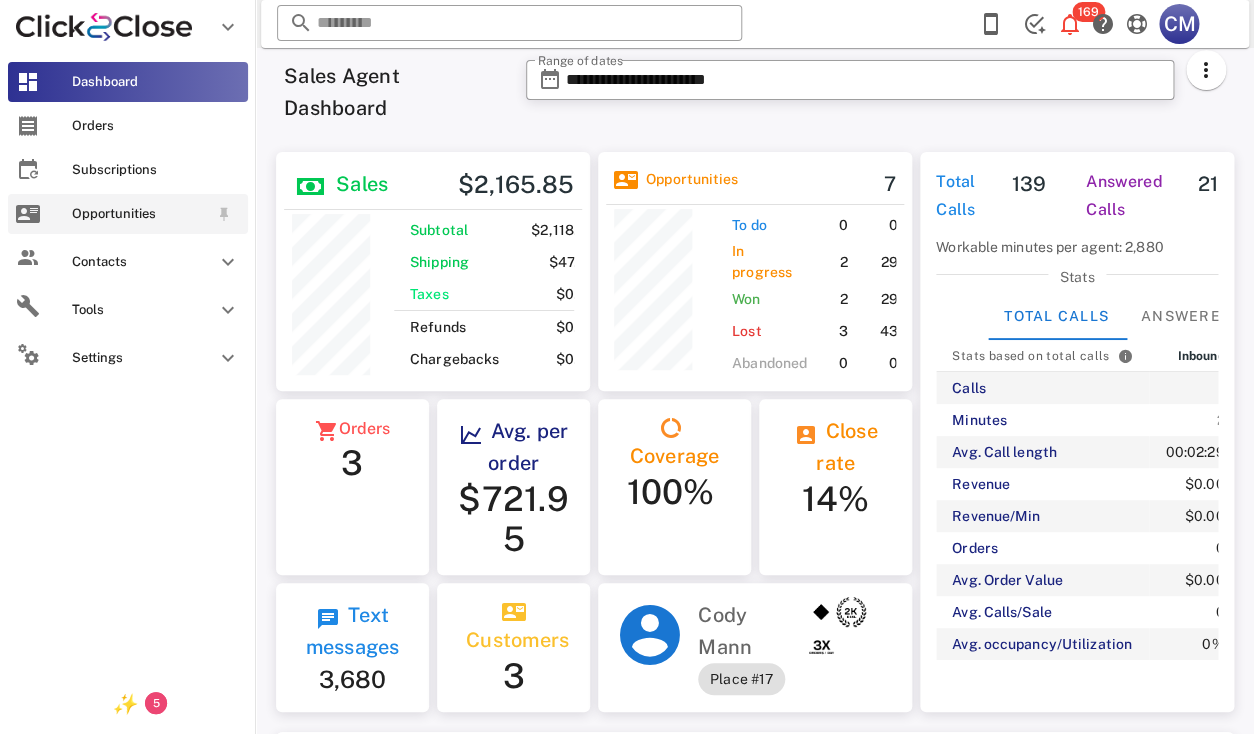click on "Opportunities" at bounding box center [140, 214] 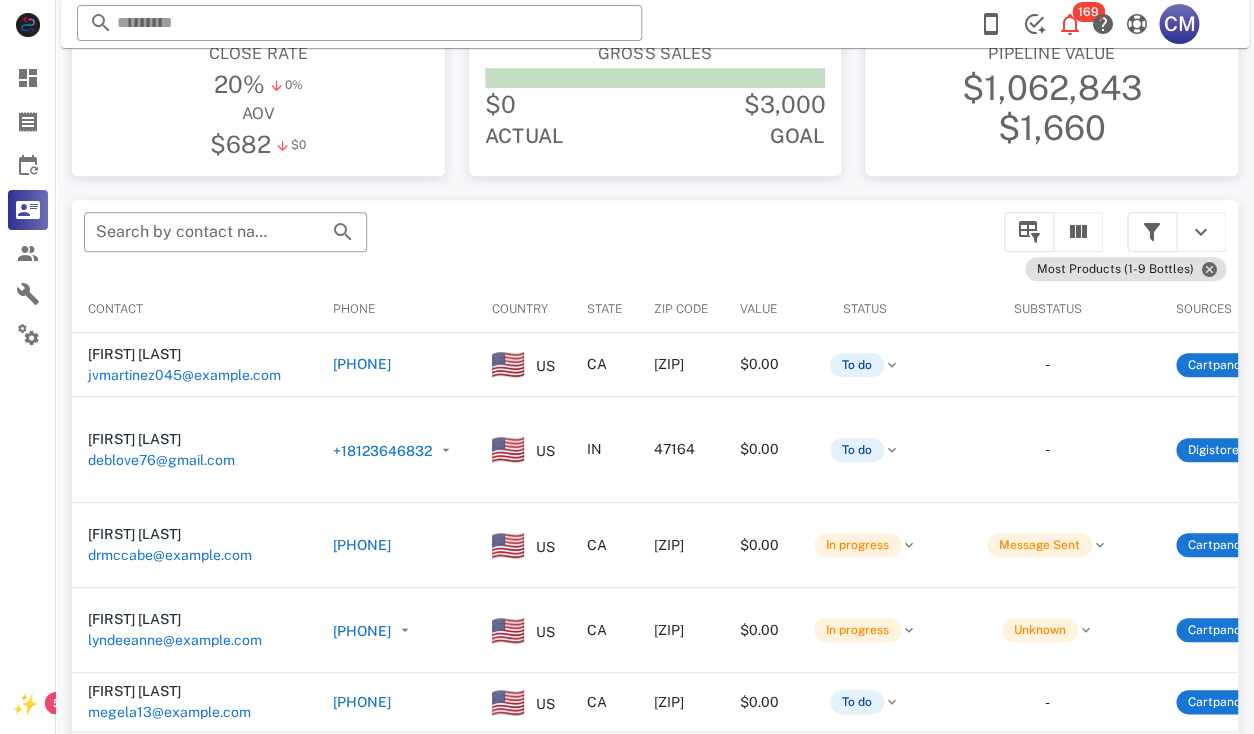 scroll, scrollTop: 381, scrollLeft: 0, axis: vertical 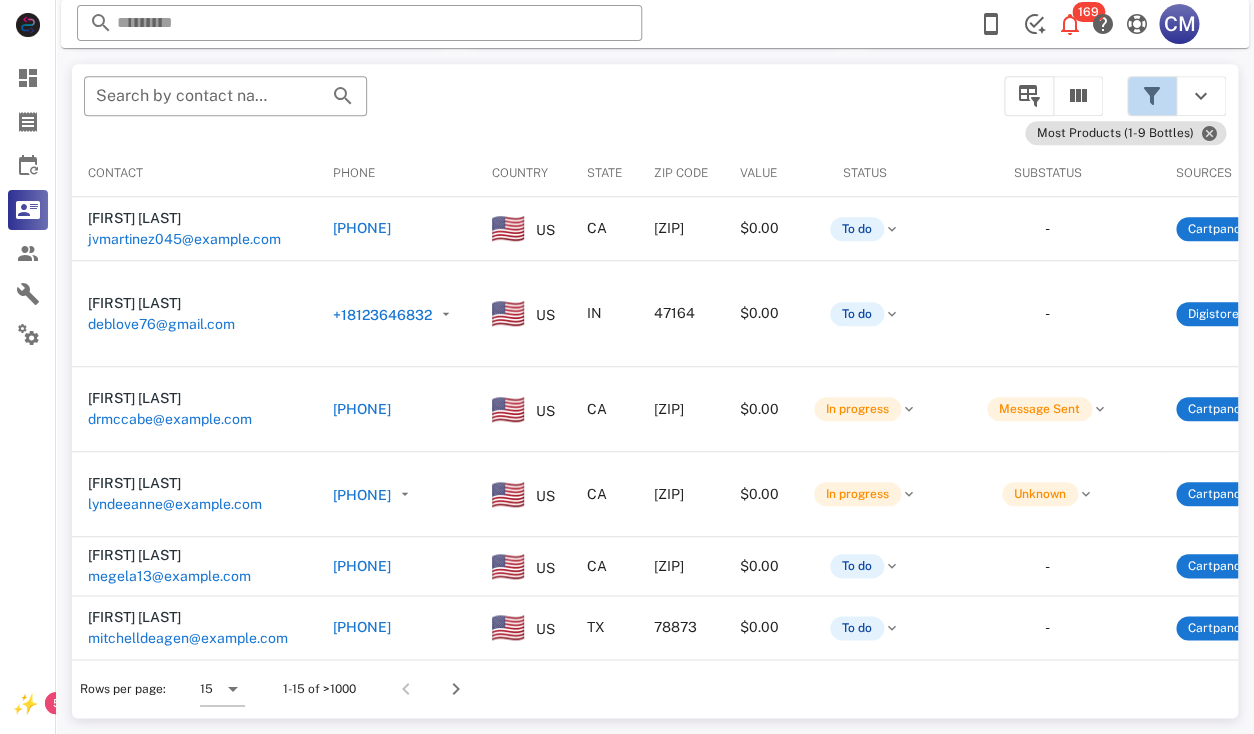 click at bounding box center (1152, 96) 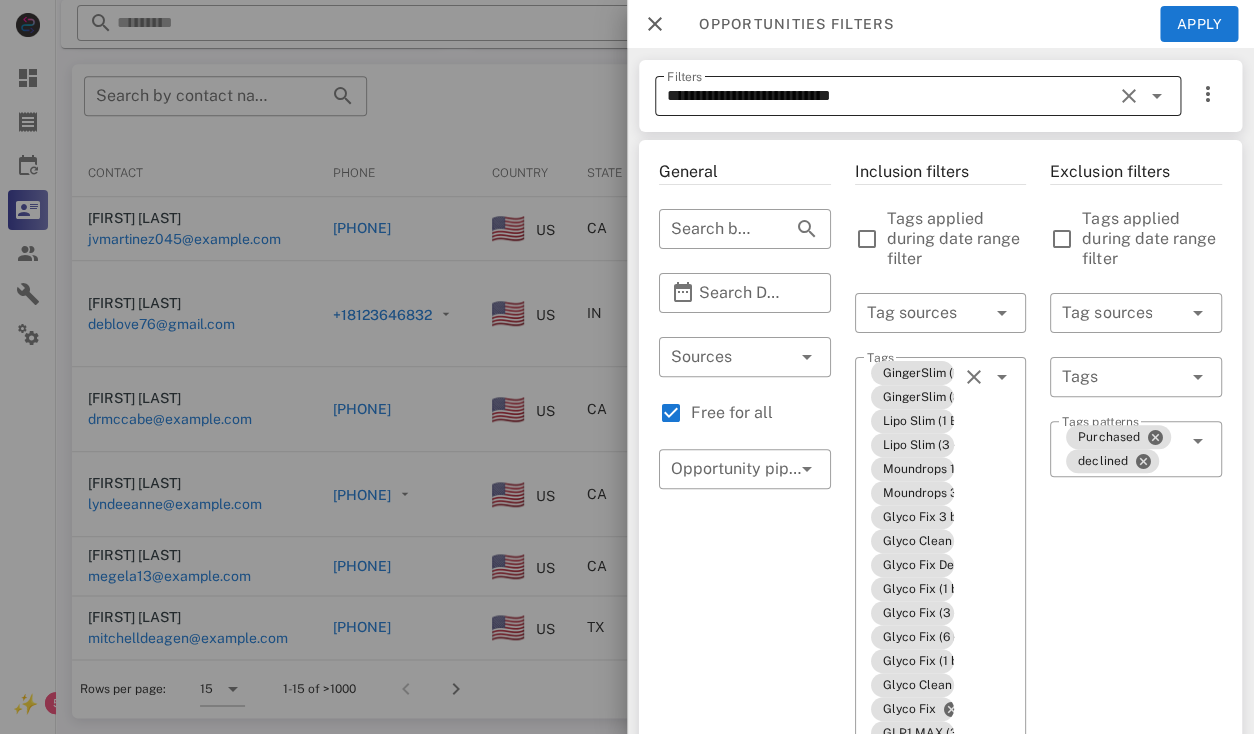 click at bounding box center (1157, 96) 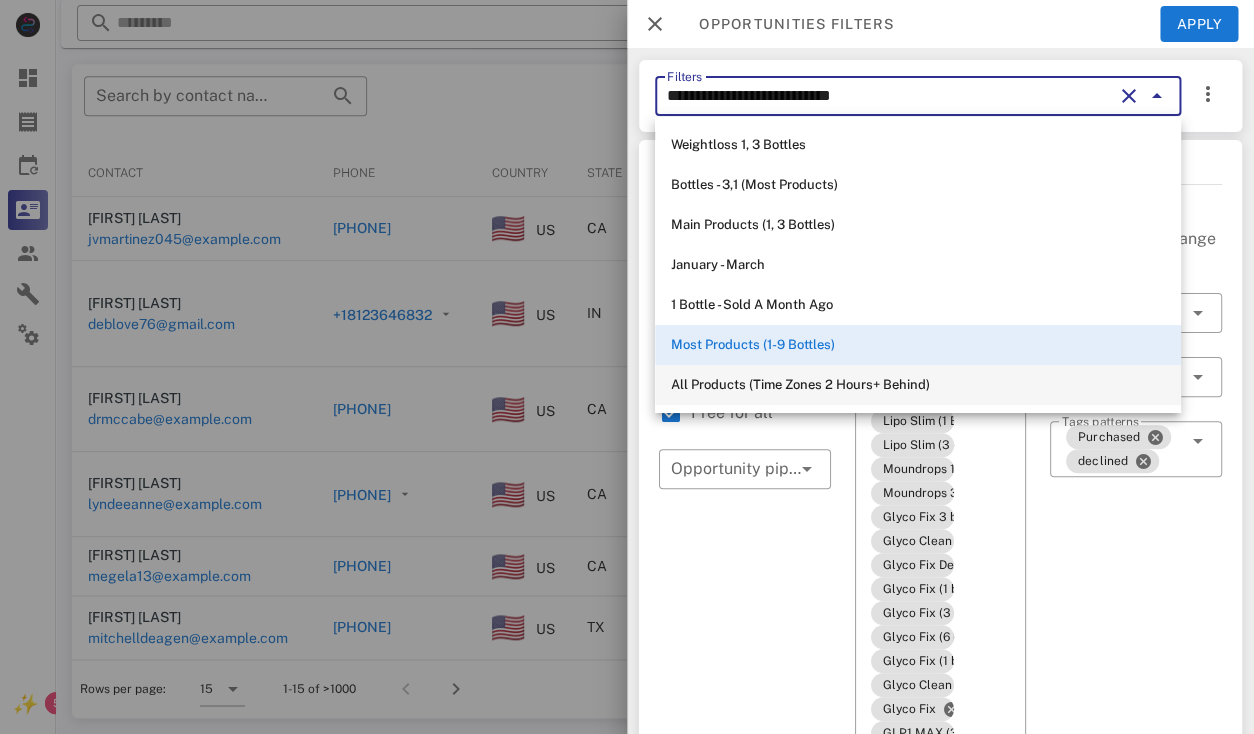 click on "All Products (Time Zones 2 Hours+ Behind)" at bounding box center [918, 385] 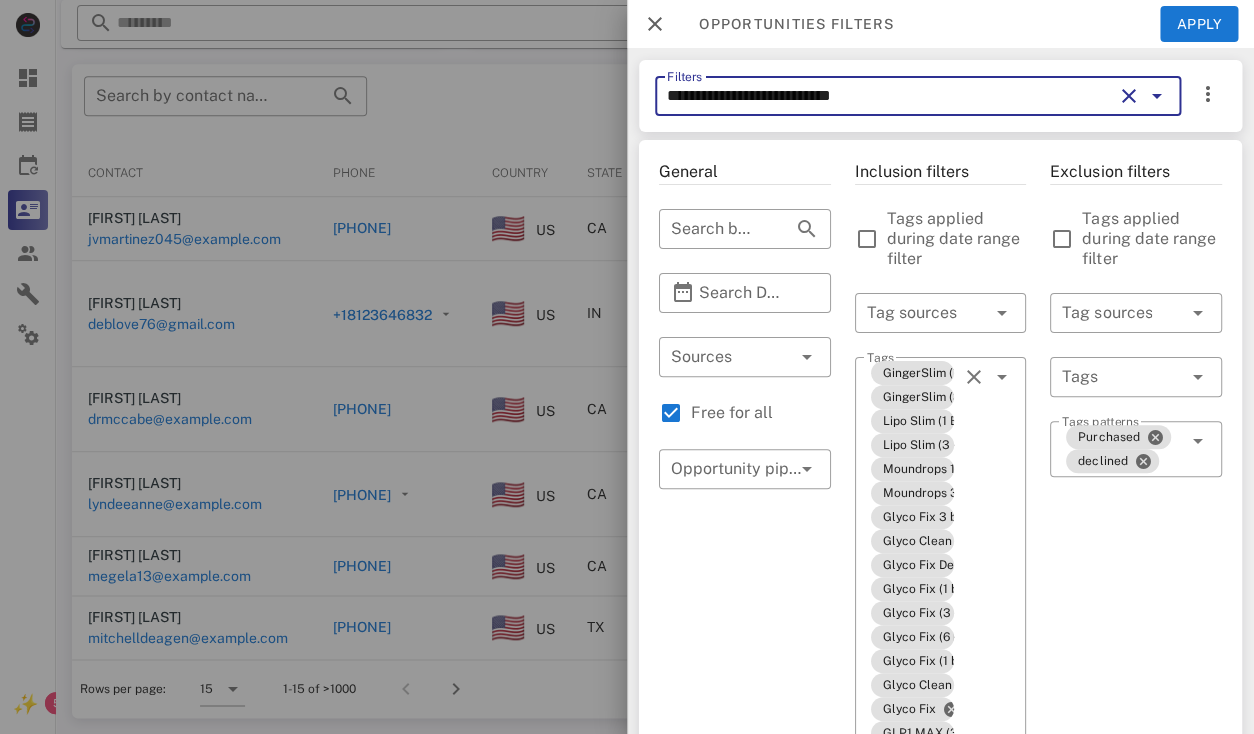 type on "**********" 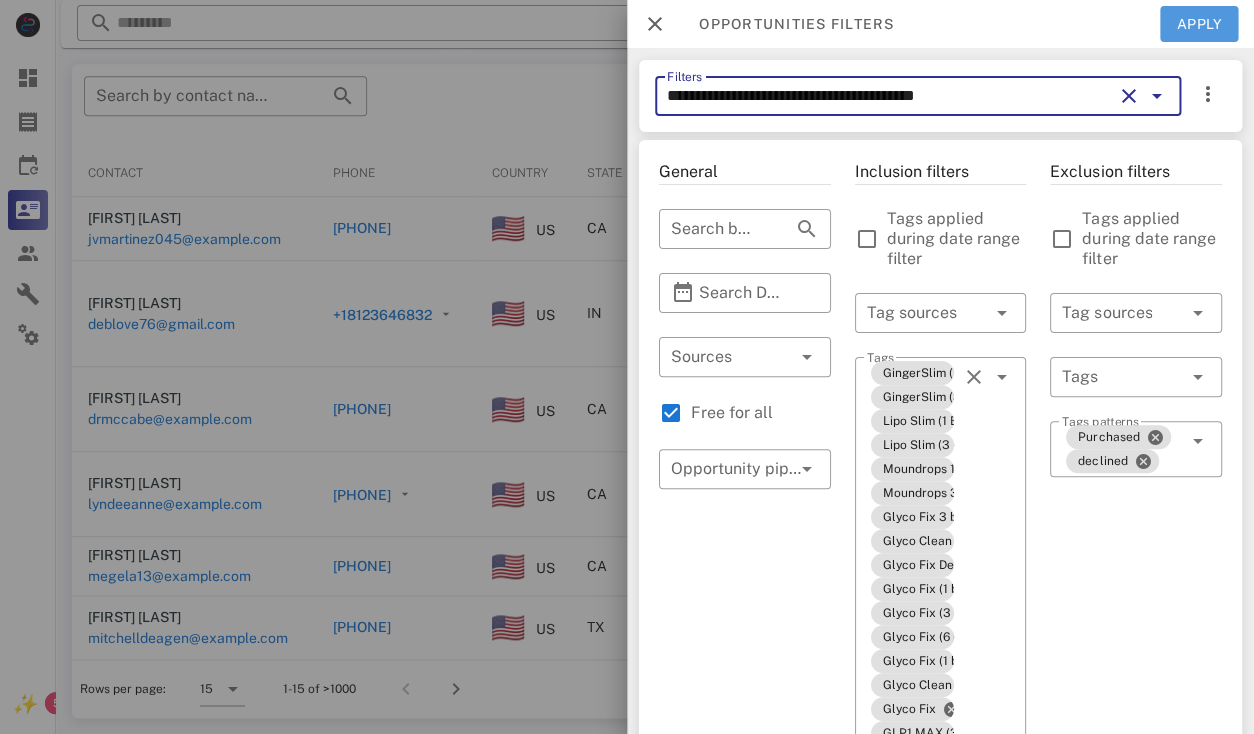 click on "Apply" at bounding box center [1199, 24] 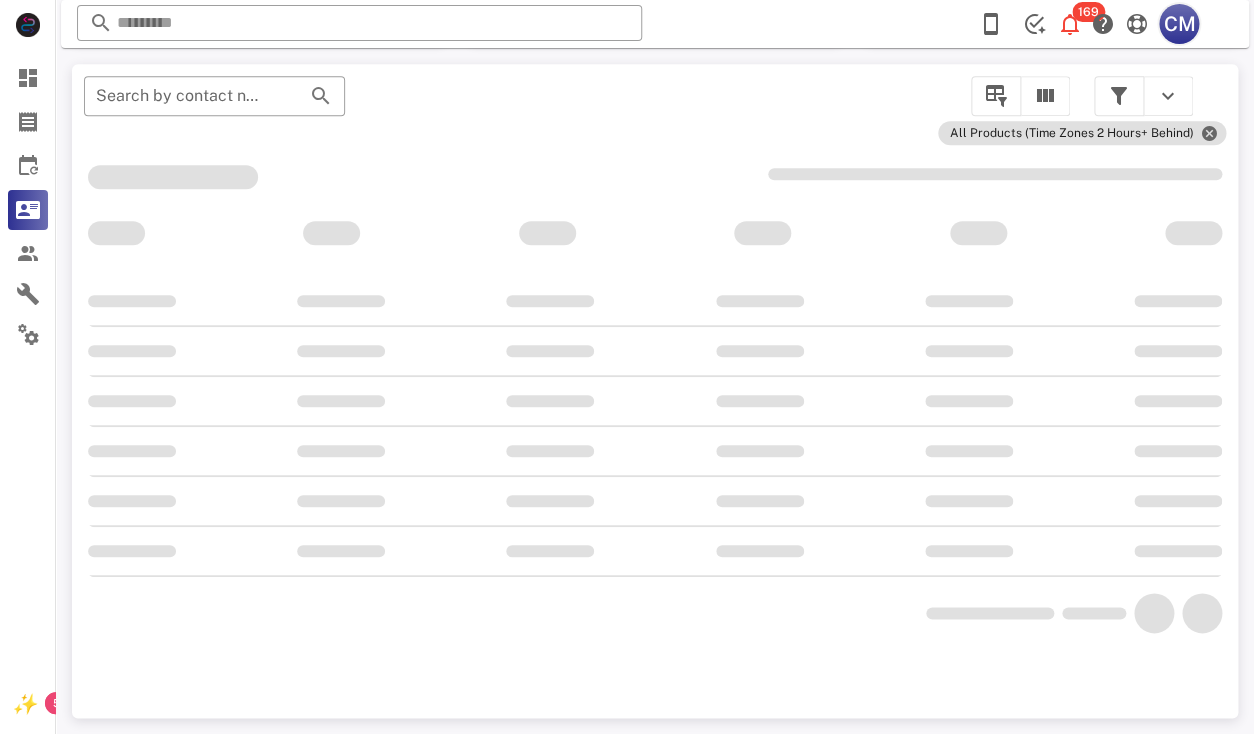 scroll, scrollTop: 357, scrollLeft: 0, axis: vertical 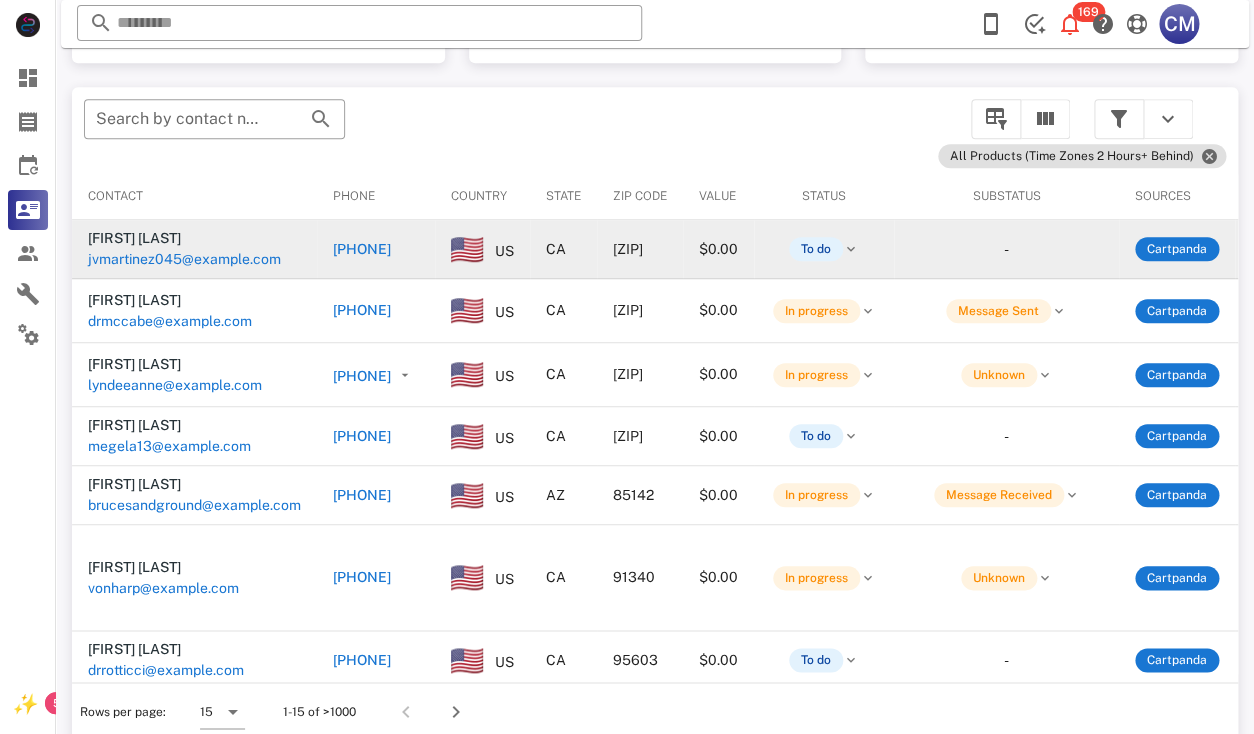 click on "jvmartinez045@example.com" at bounding box center [184, 259] 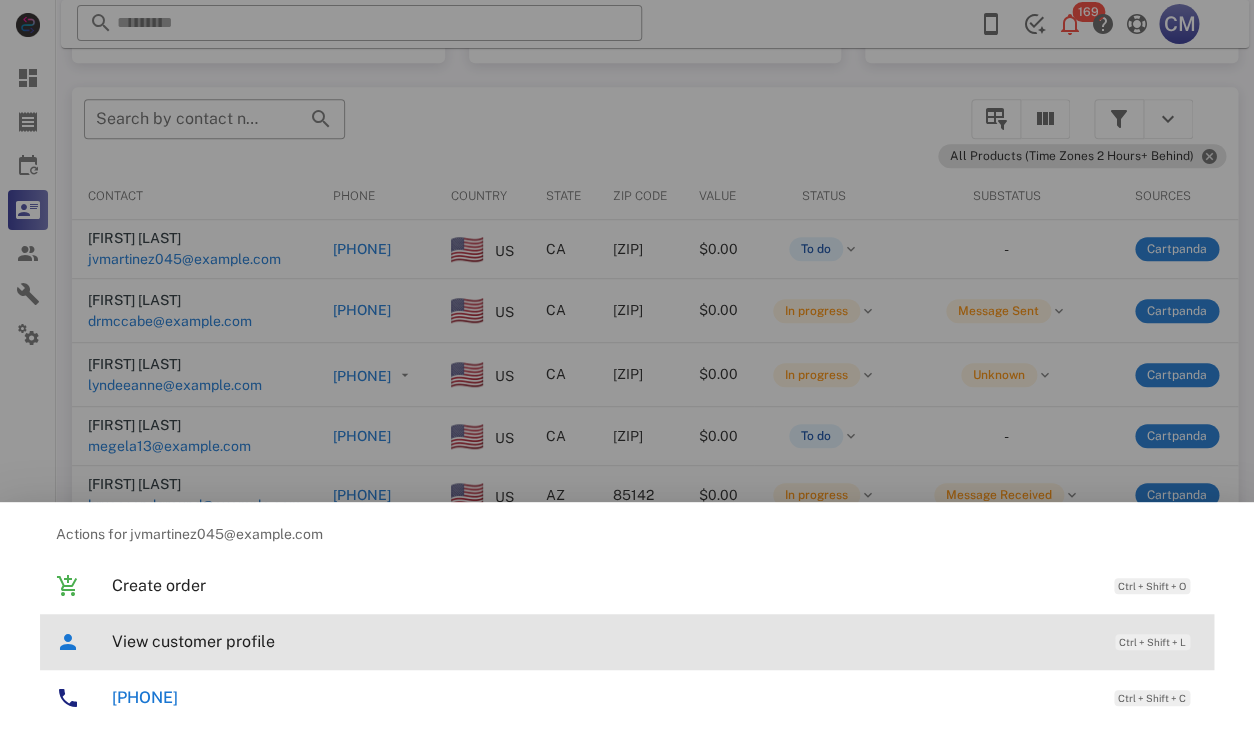 click on "View customer profile" at bounding box center [603, 641] 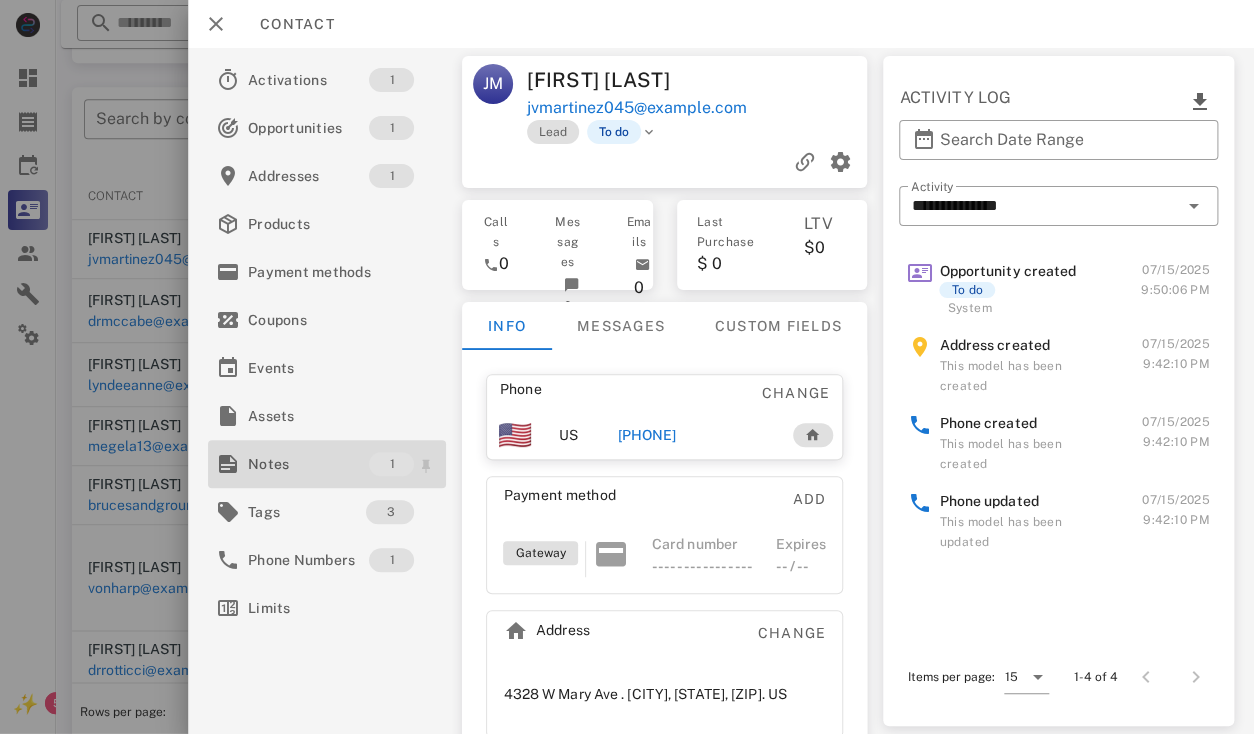 click on "Notes  1" at bounding box center (327, 464) 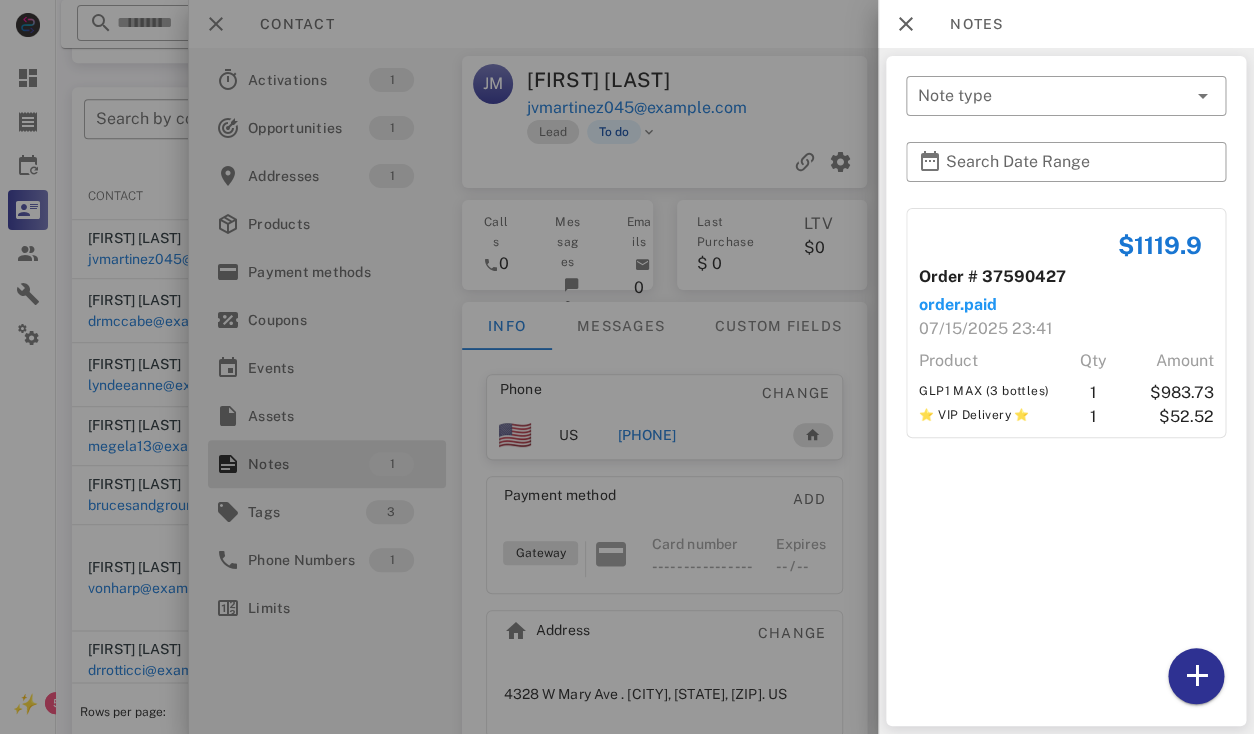 click at bounding box center (627, 367) 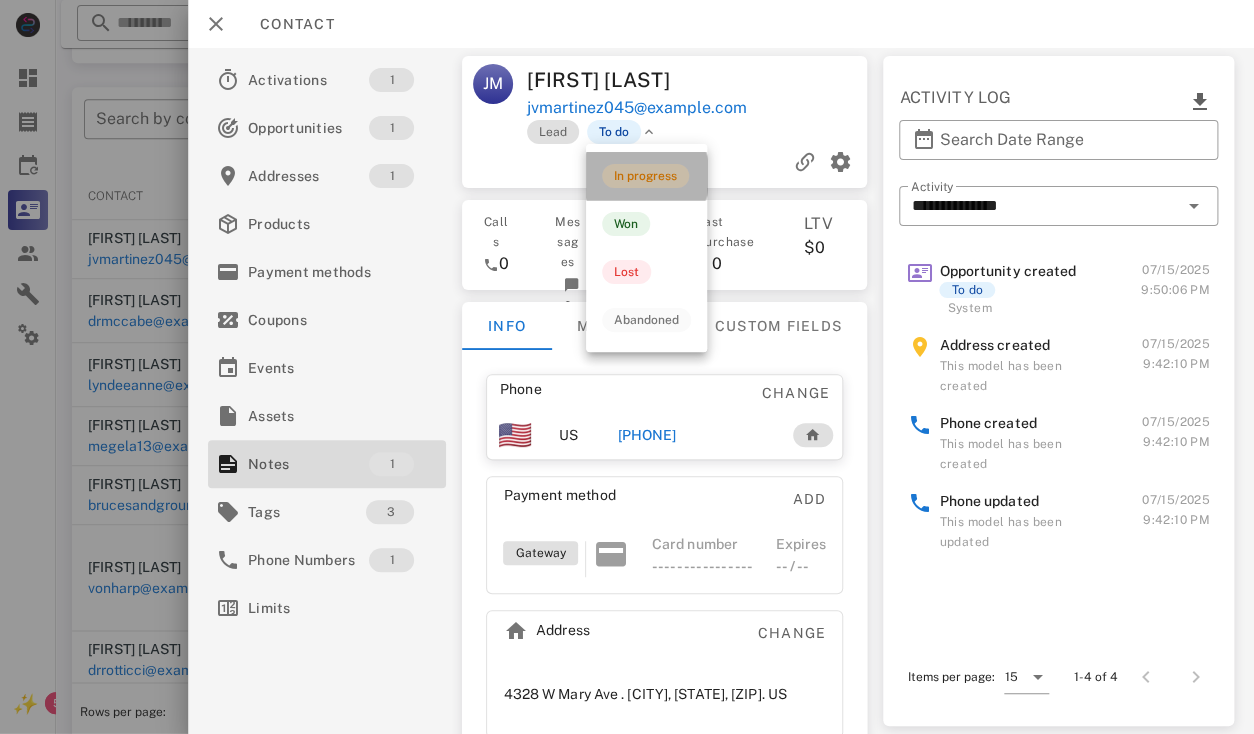 click on "In progress" at bounding box center (645, 176) 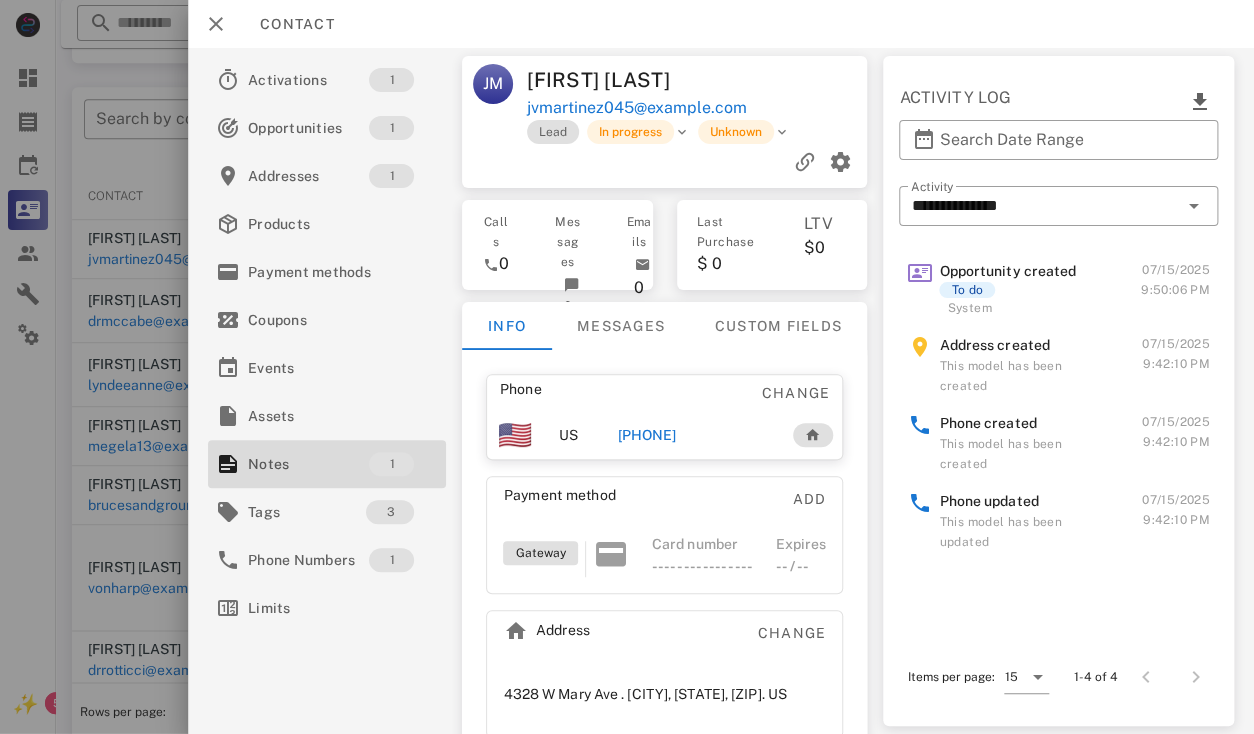 click on "[FIRST] [LAST]" at bounding box center (613, 80) 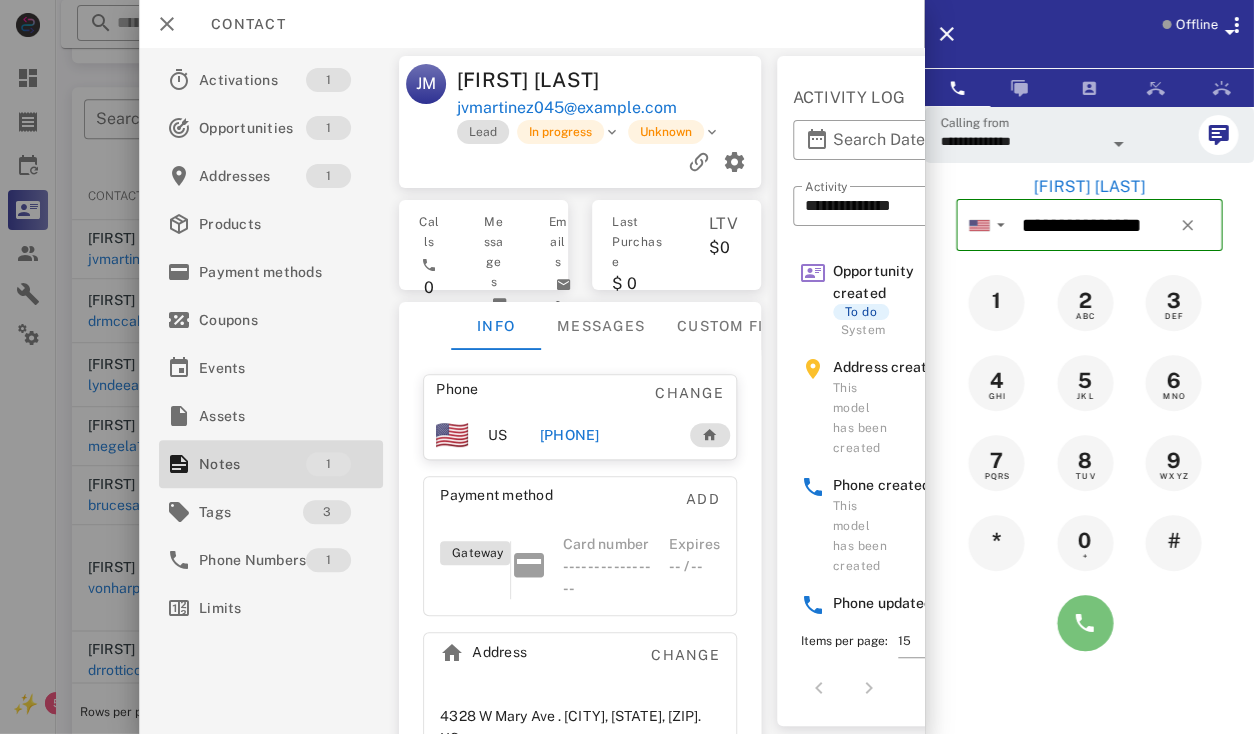 click at bounding box center [1085, 623] 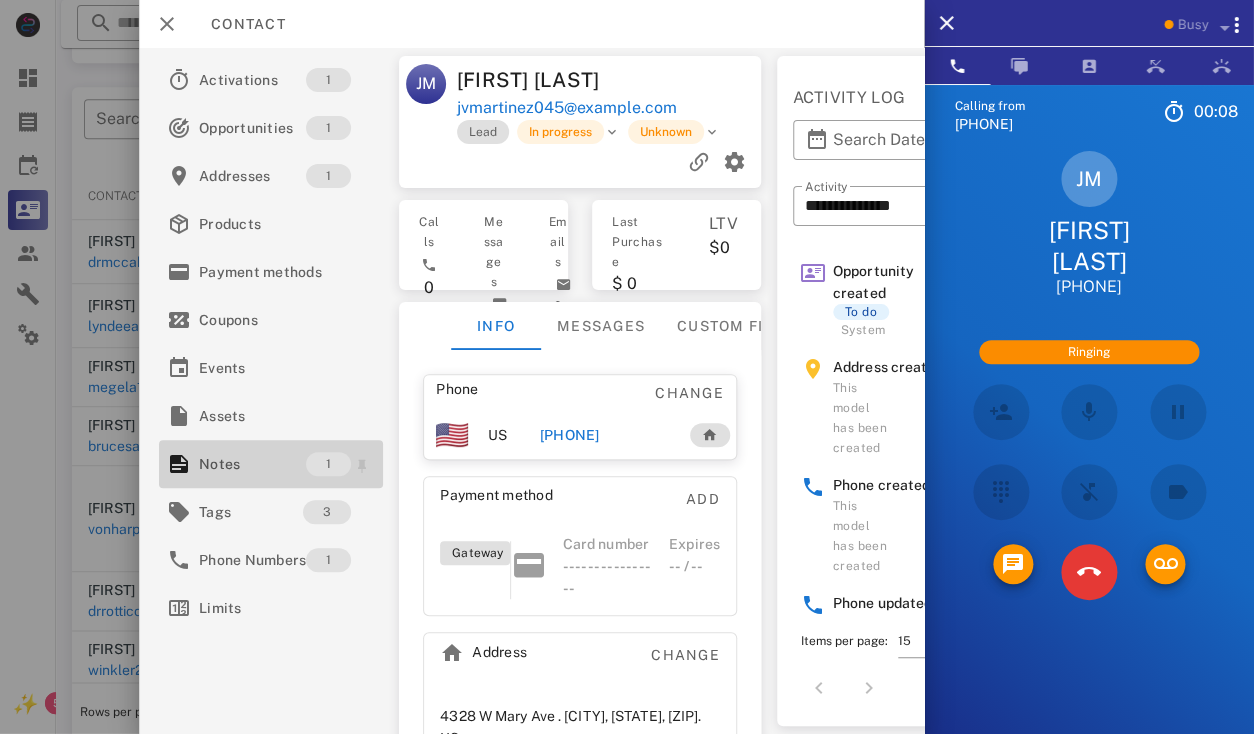 click on "Notes" at bounding box center (252, 464) 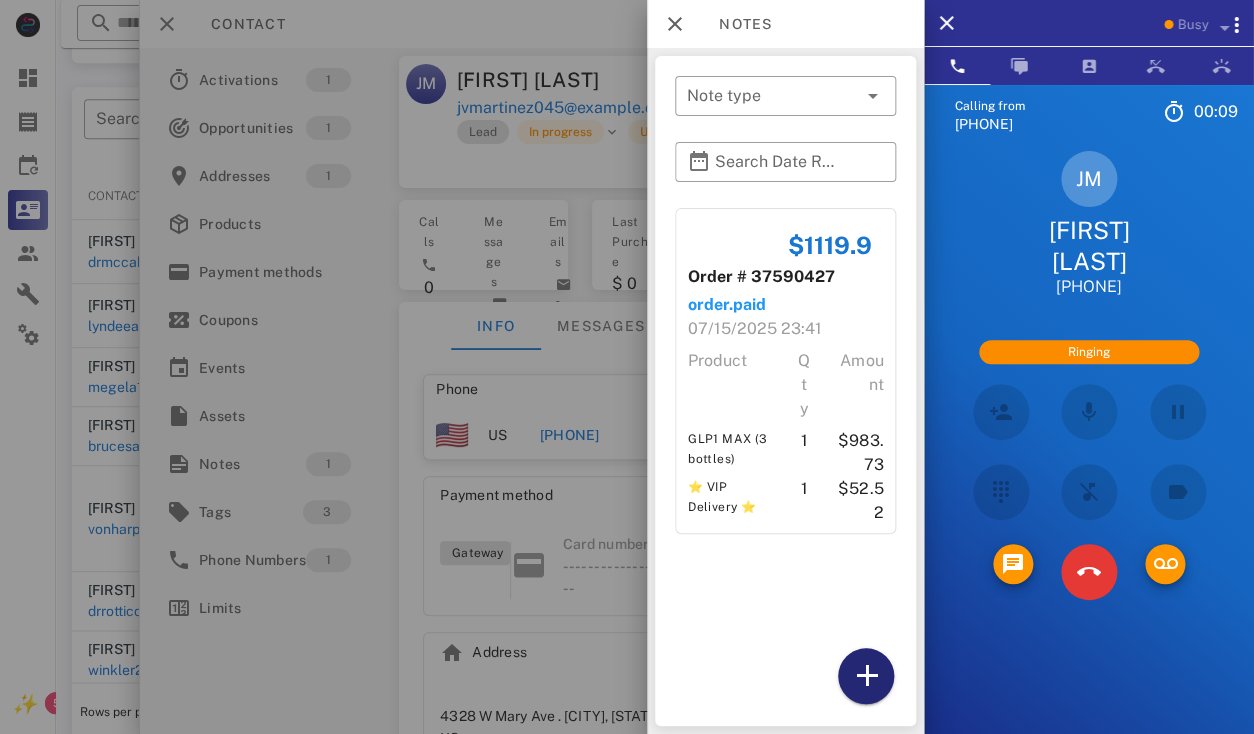 click at bounding box center [866, 676] 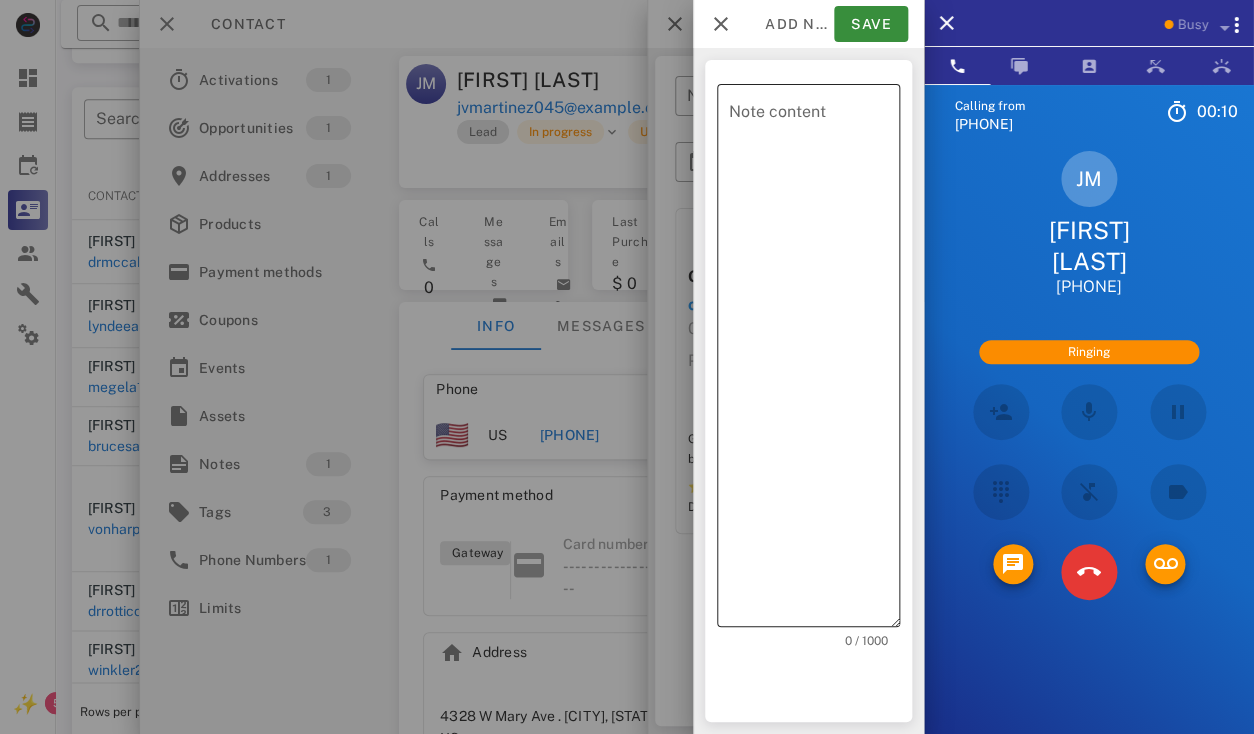 click on "Note content" at bounding box center (814, 360) 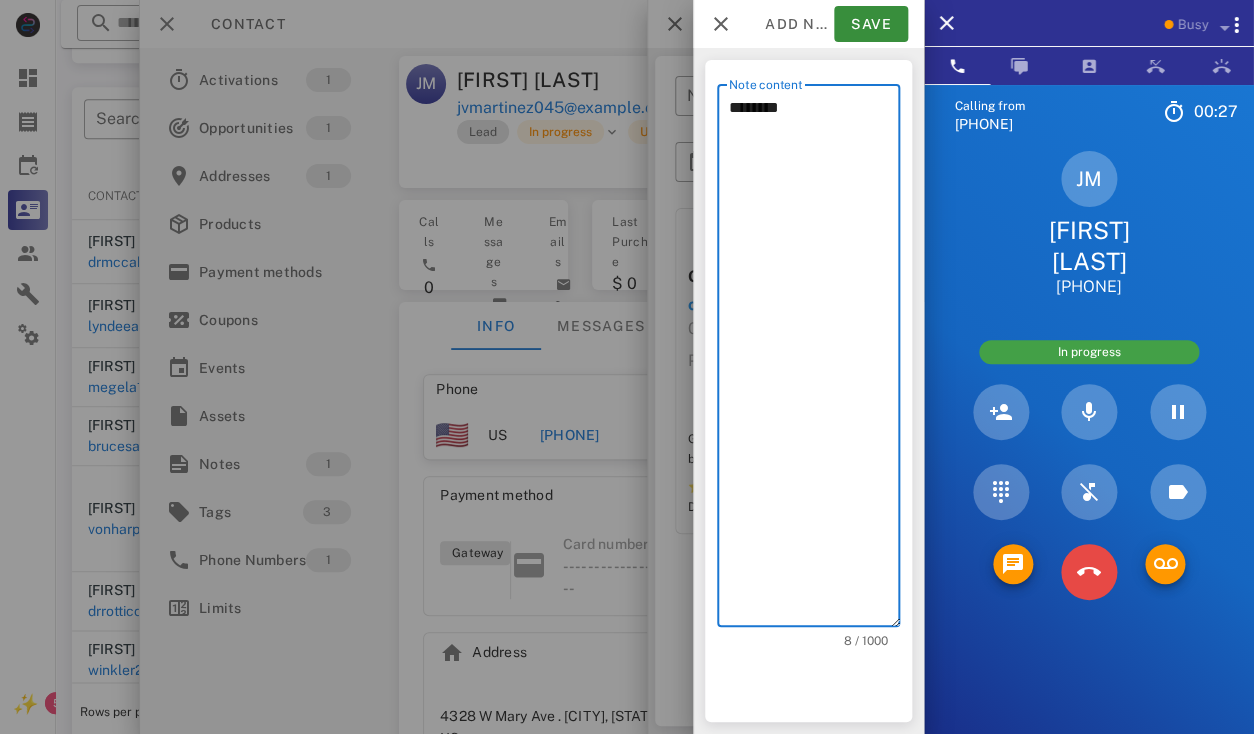 type on "********" 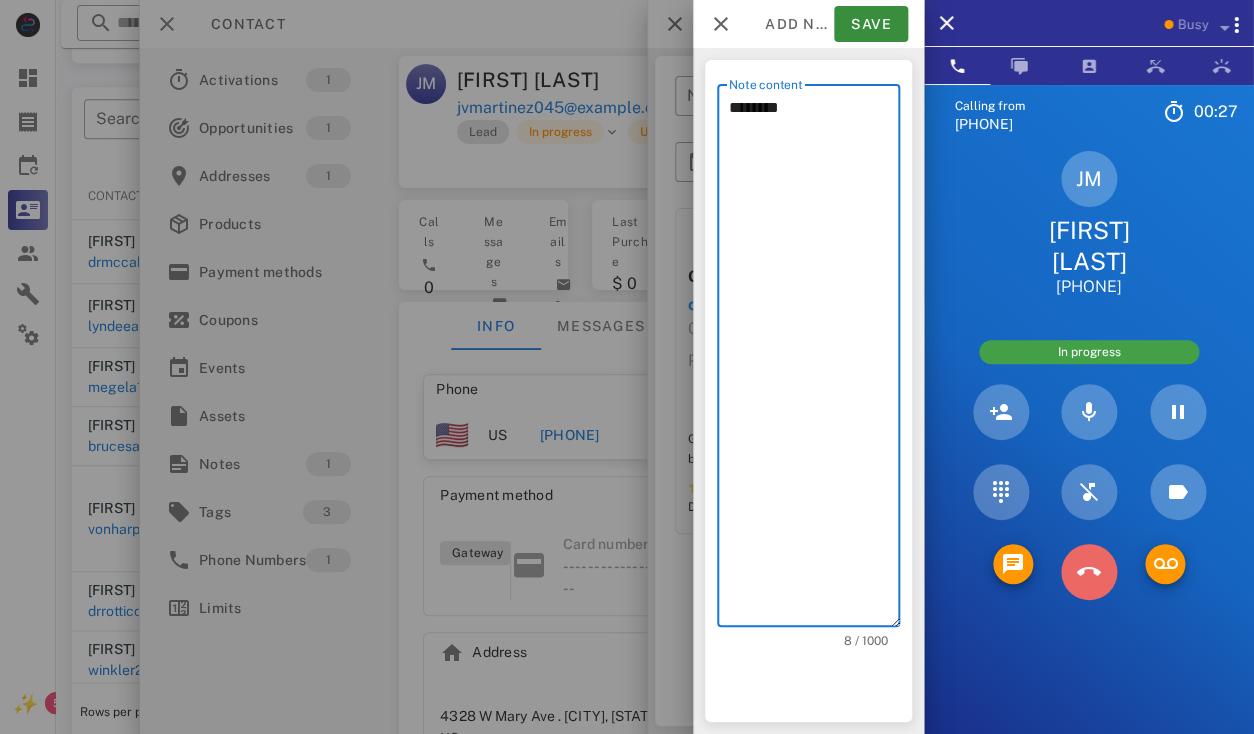 click at bounding box center (1089, 572) 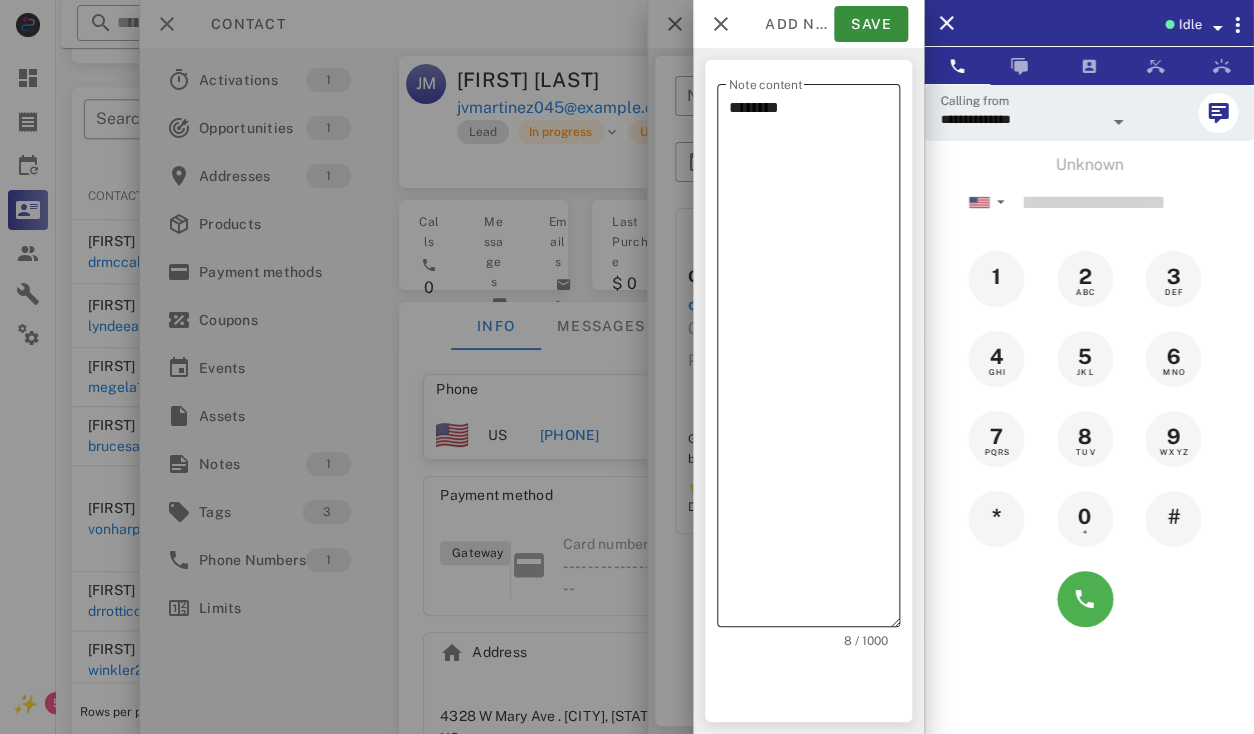click on "********" at bounding box center (814, 360) 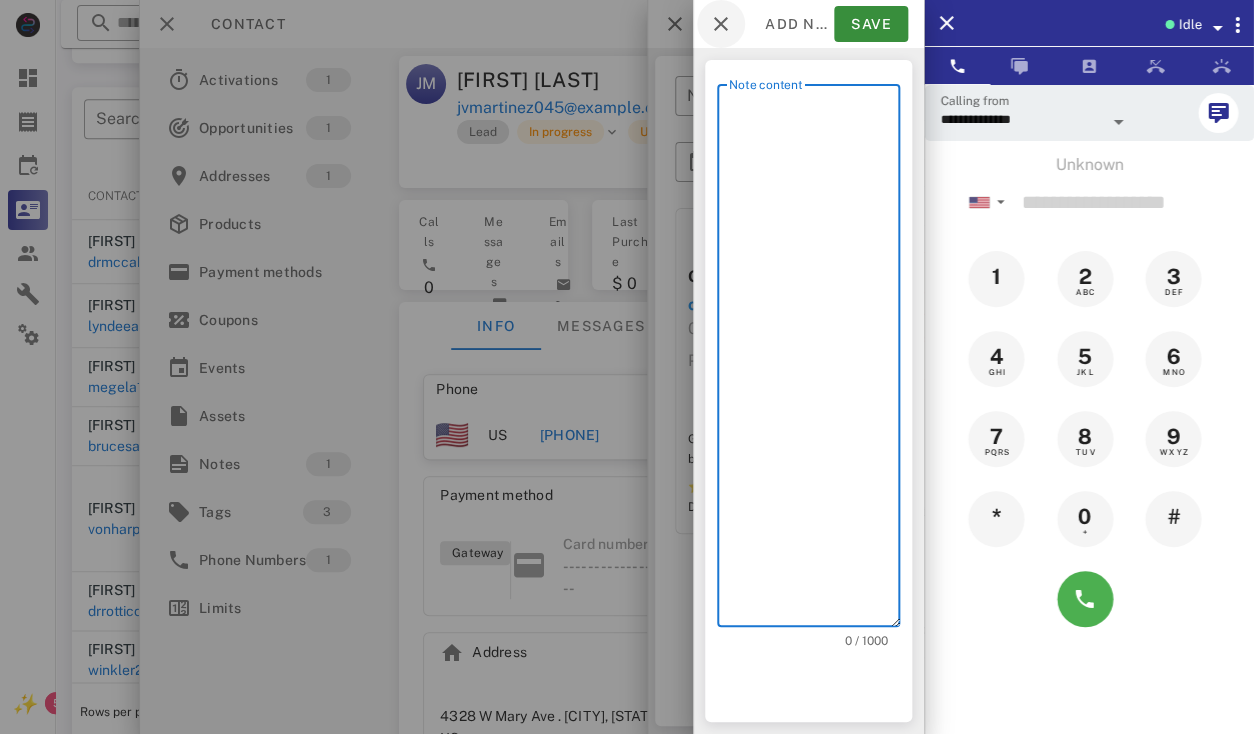 type 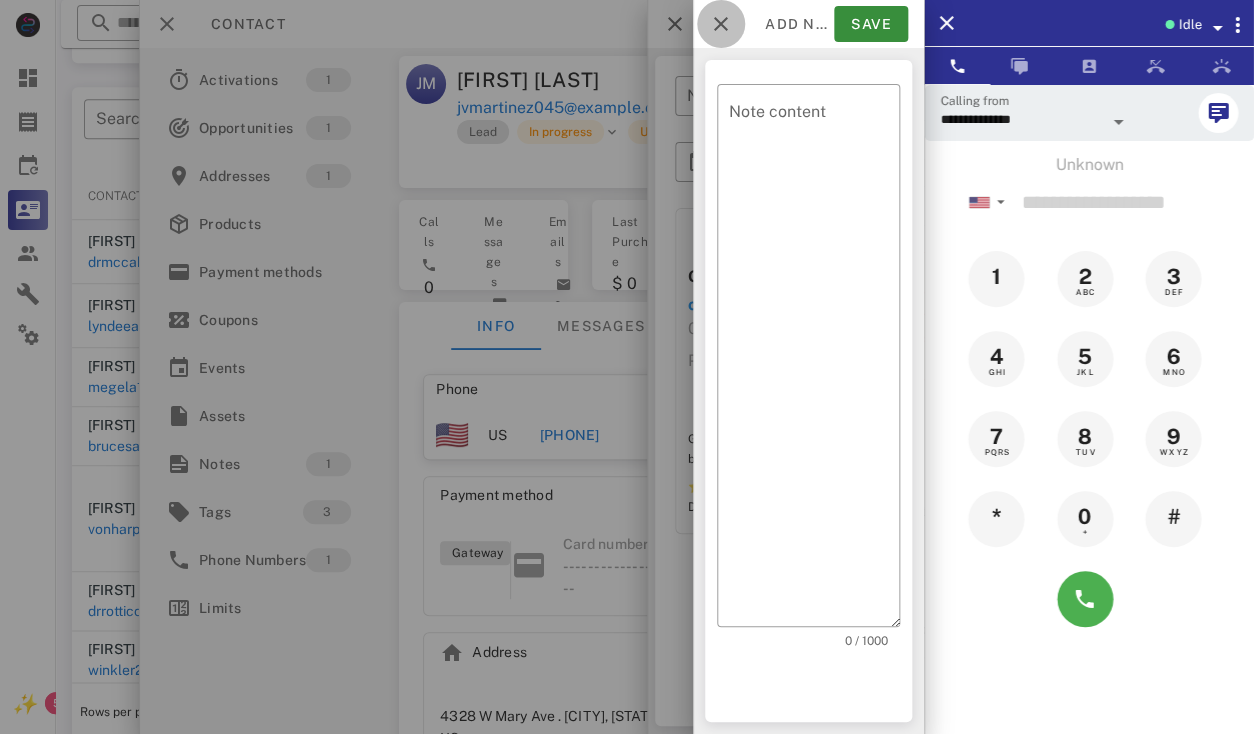 click at bounding box center (721, 24) 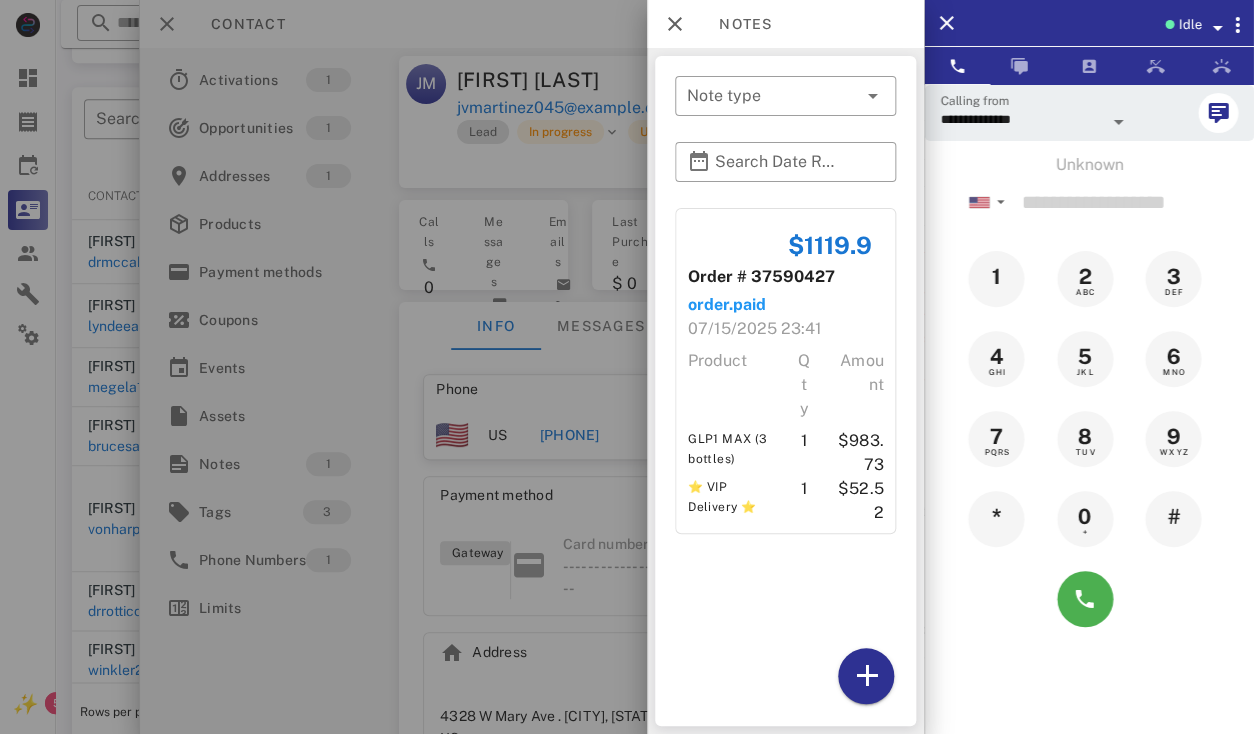 click at bounding box center [627, 367] 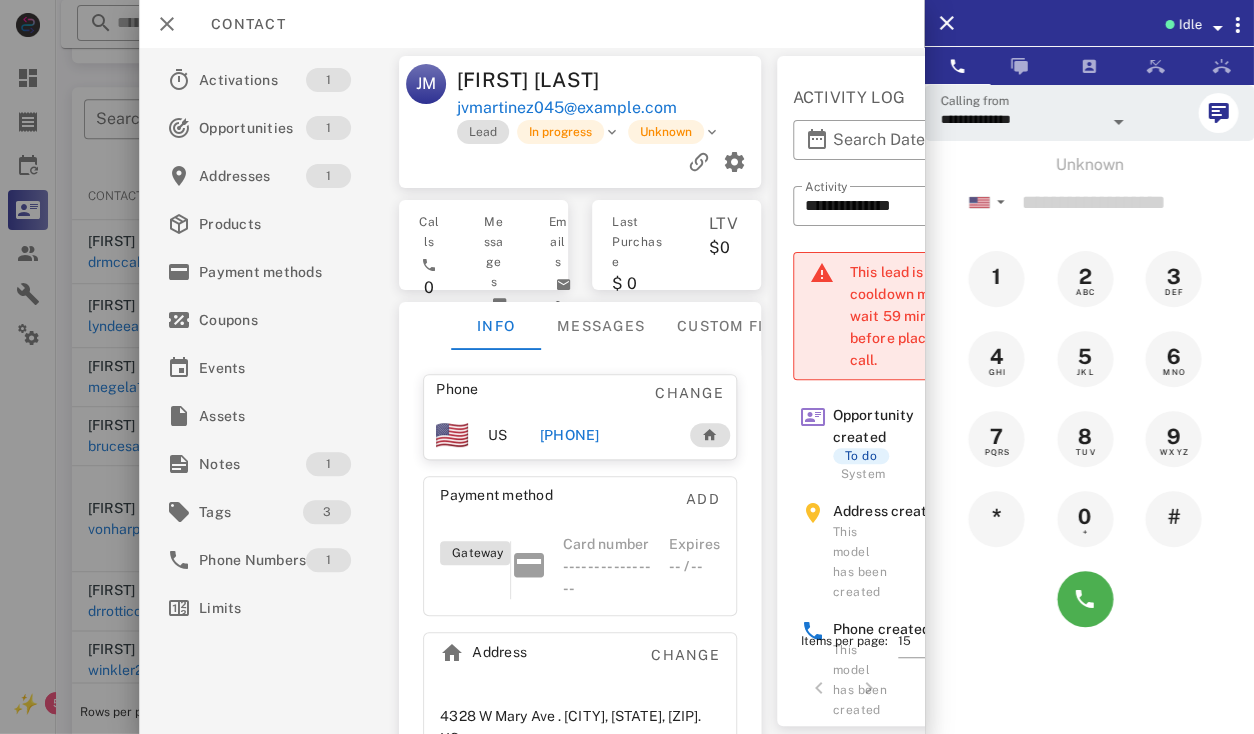 click on "[PHONE]" at bounding box center (569, 435) 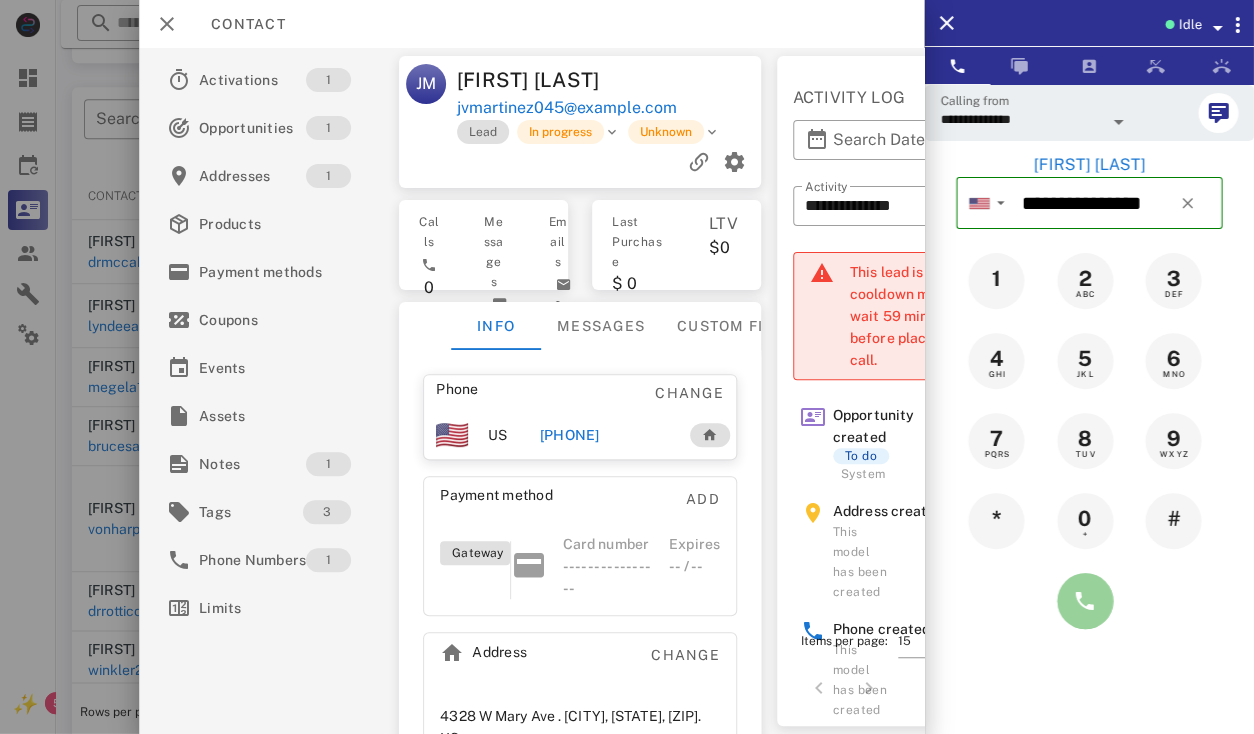 click at bounding box center (1085, 601) 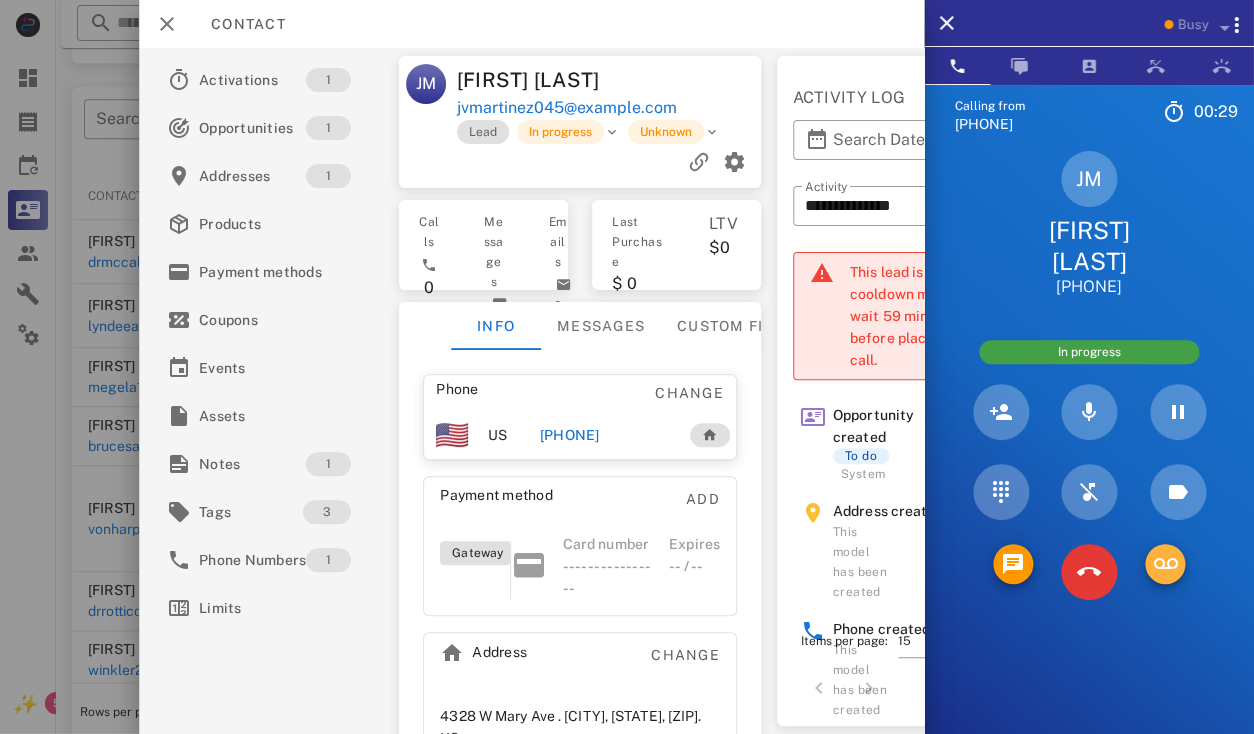 click at bounding box center [1165, 564] 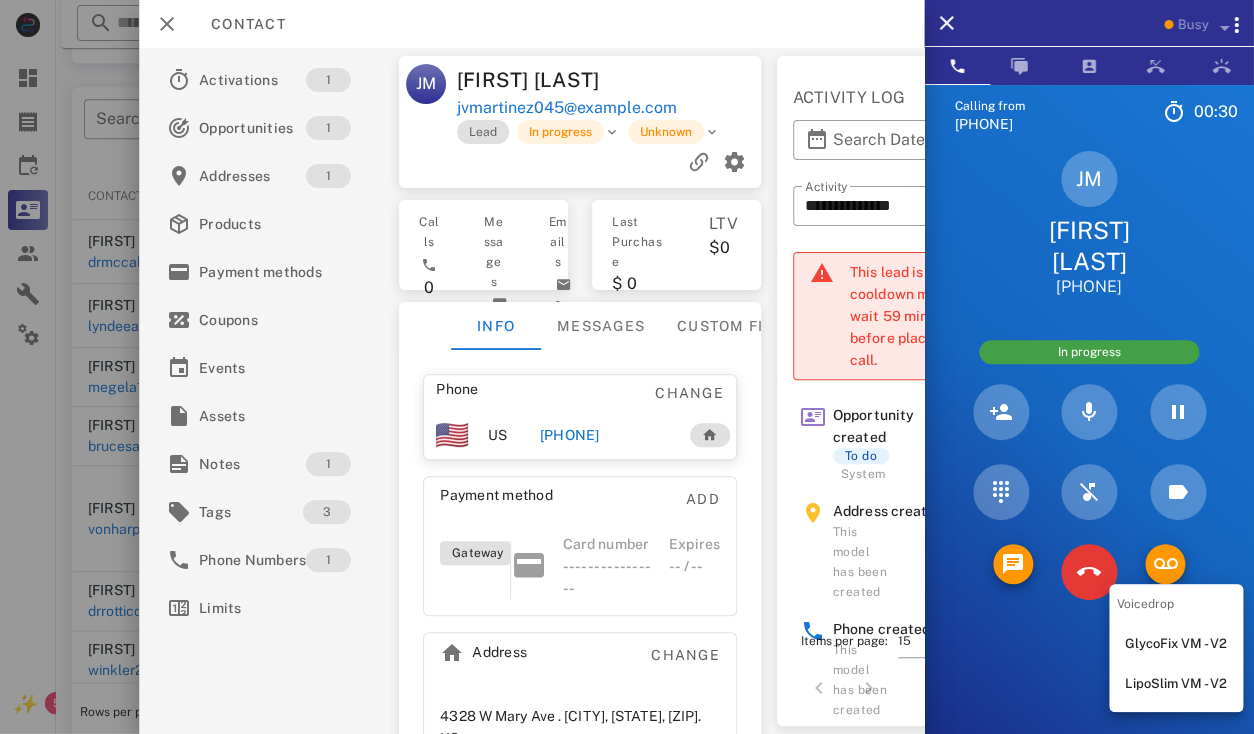 click on "GlycoFix VM - V2" at bounding box center [1176, 644] 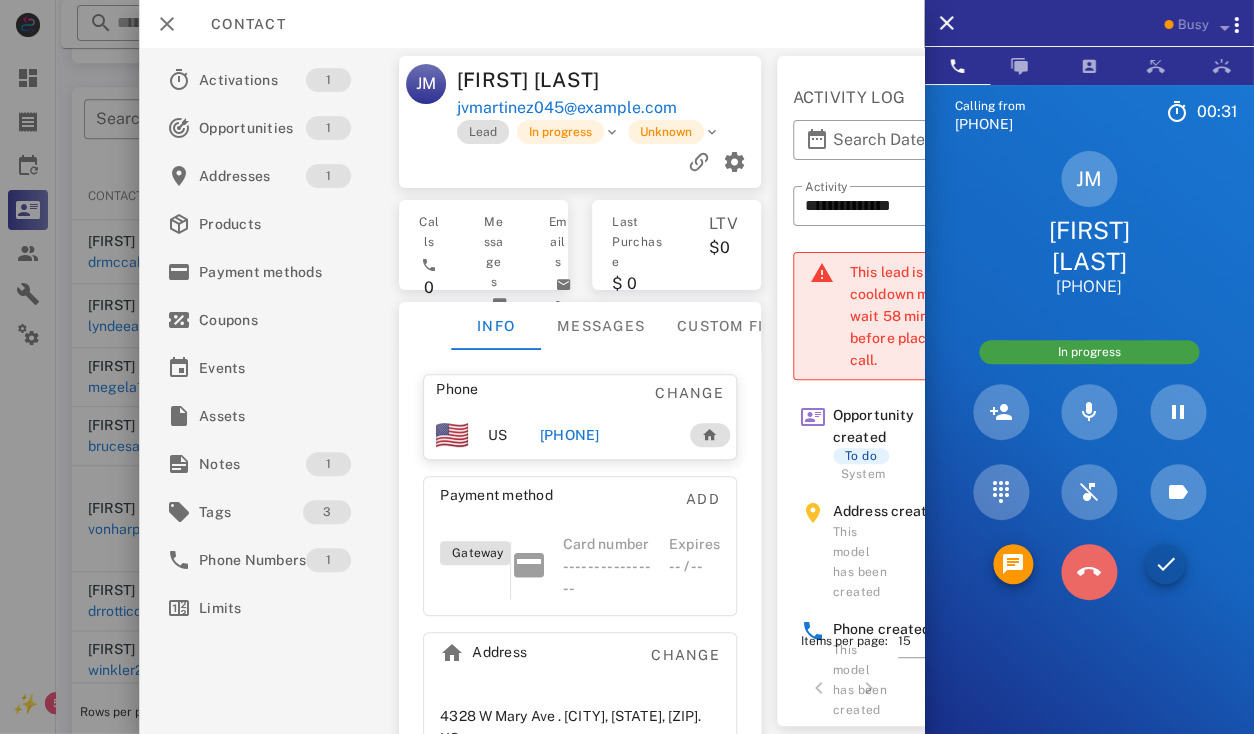 click at bounding box center (1089, 572) 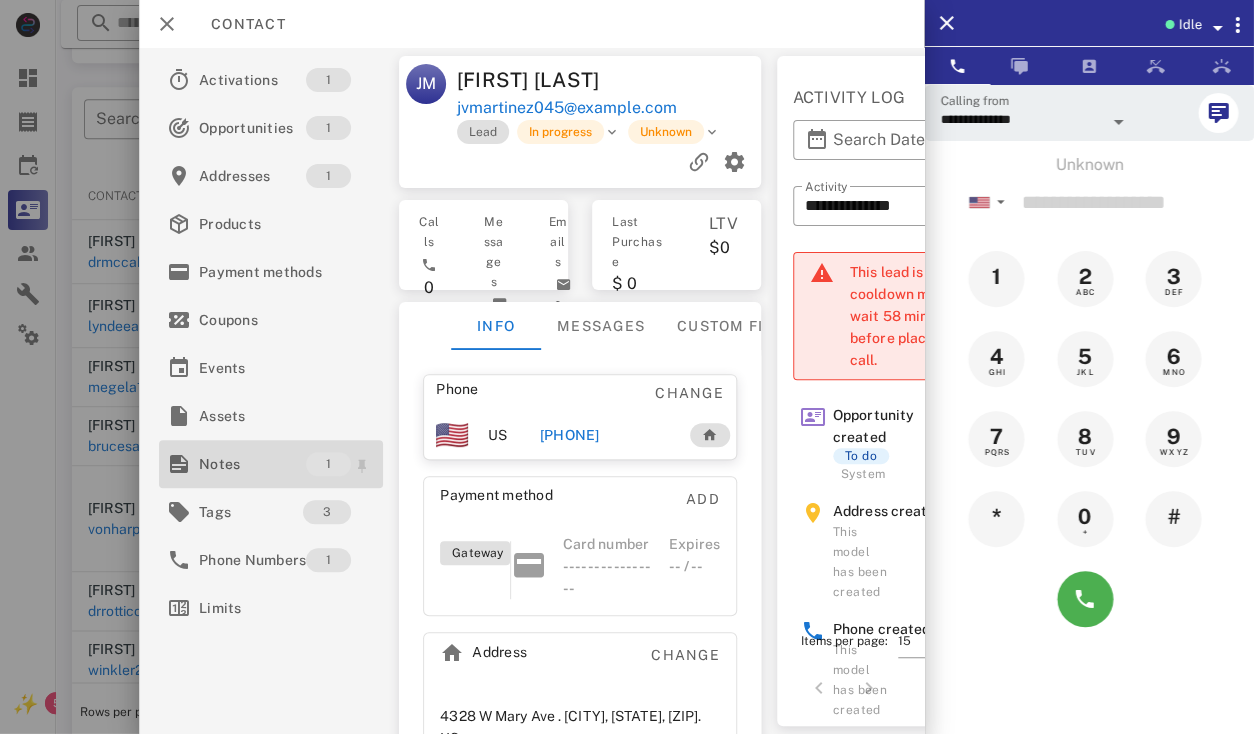 click on "Notes" at bounding box center [252, 464] 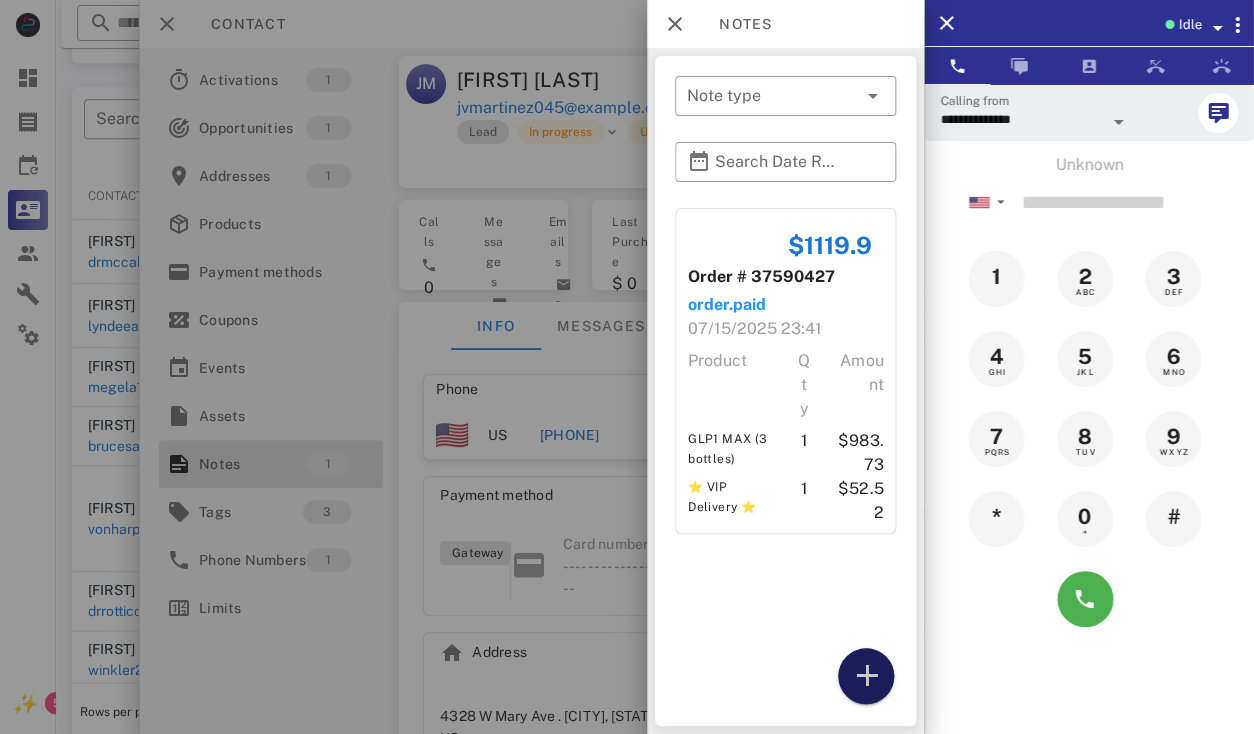 click at bounding box center [866, 676] 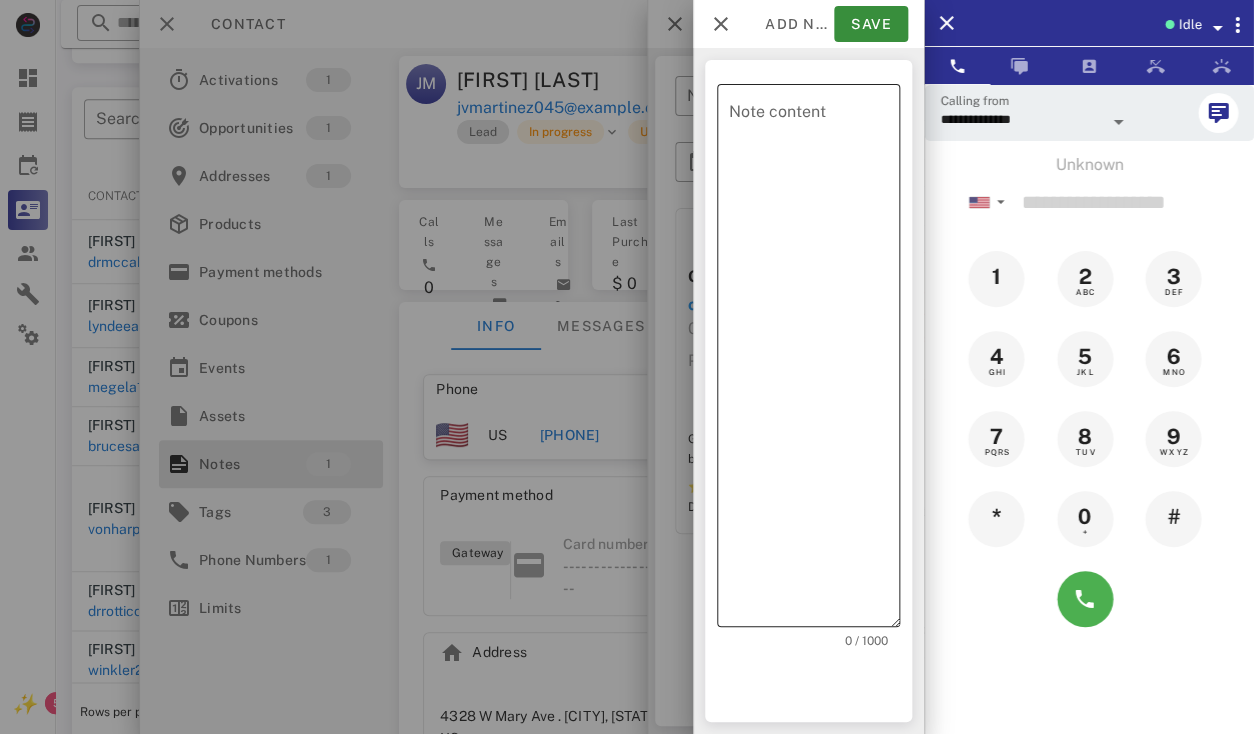 click on "Note content" at bounding box center [814, 360] 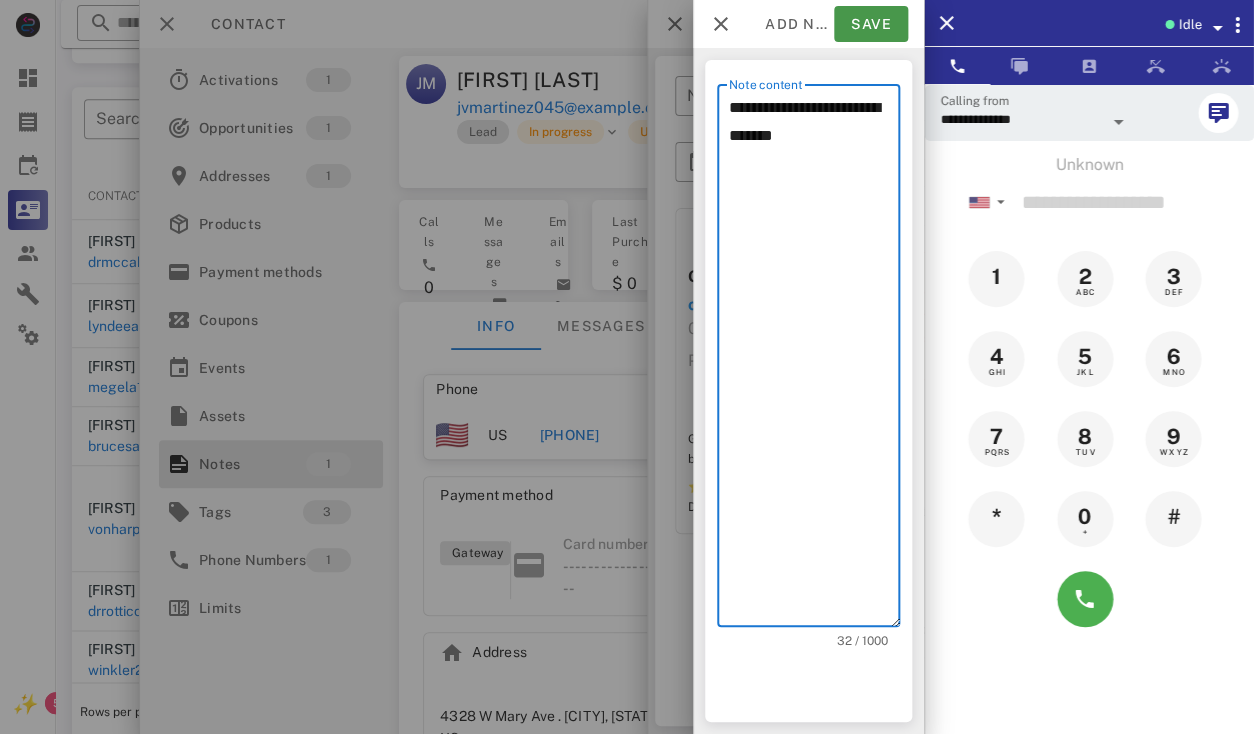 type on "**********" 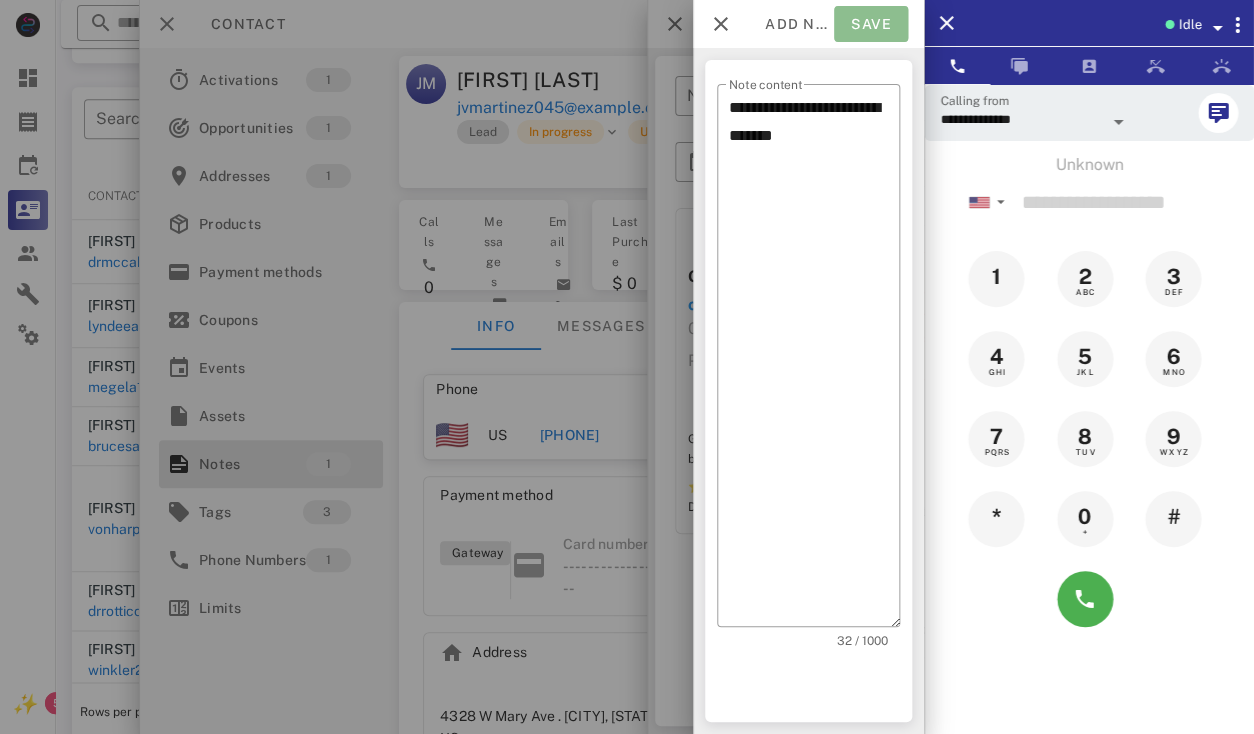 click on "Save" at bounding box center (871, 24) 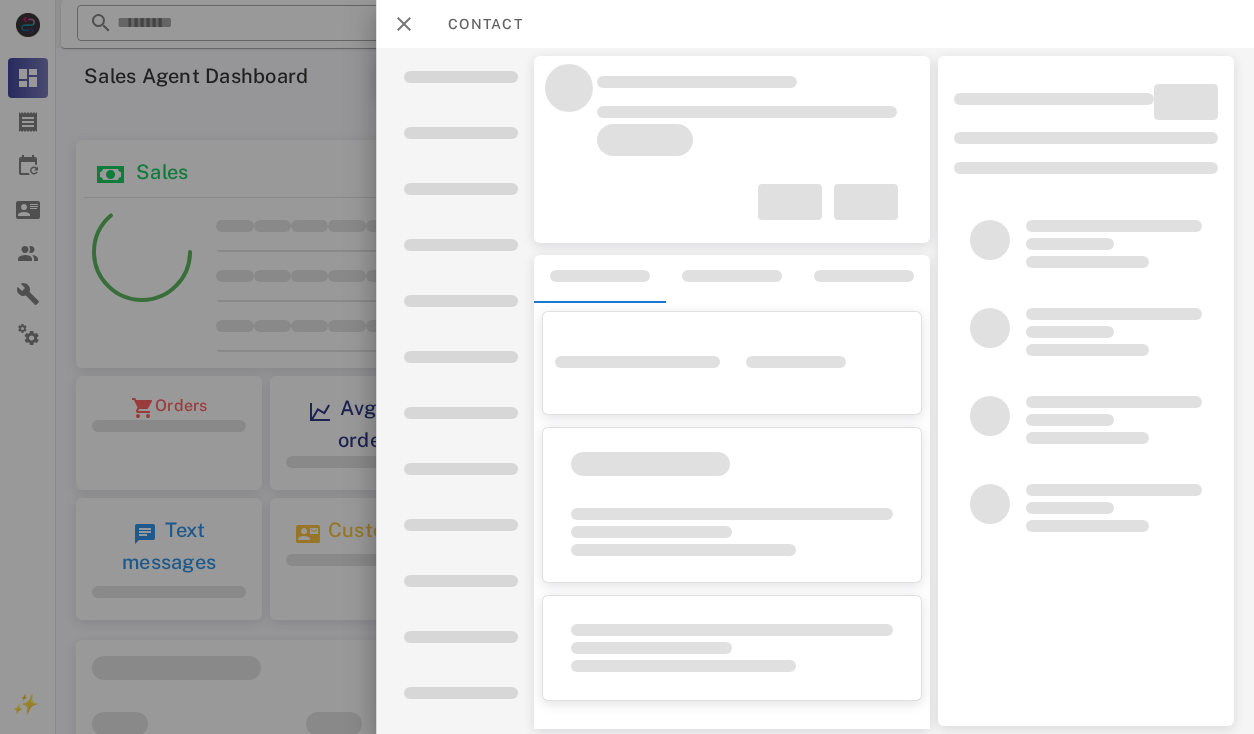 scroll, scrollTop: 0, scrollLeft: 0, axis: both 